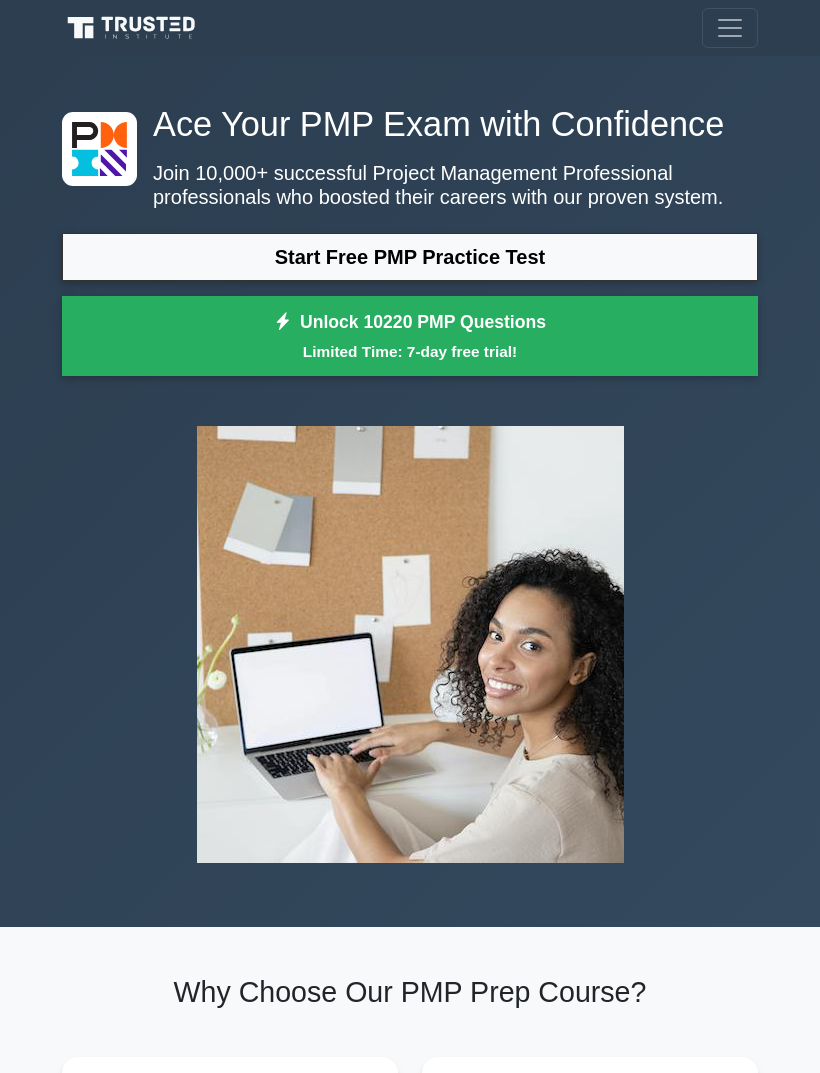 scroll, scrollTop: 0, scrollLeft: 0, axis: both 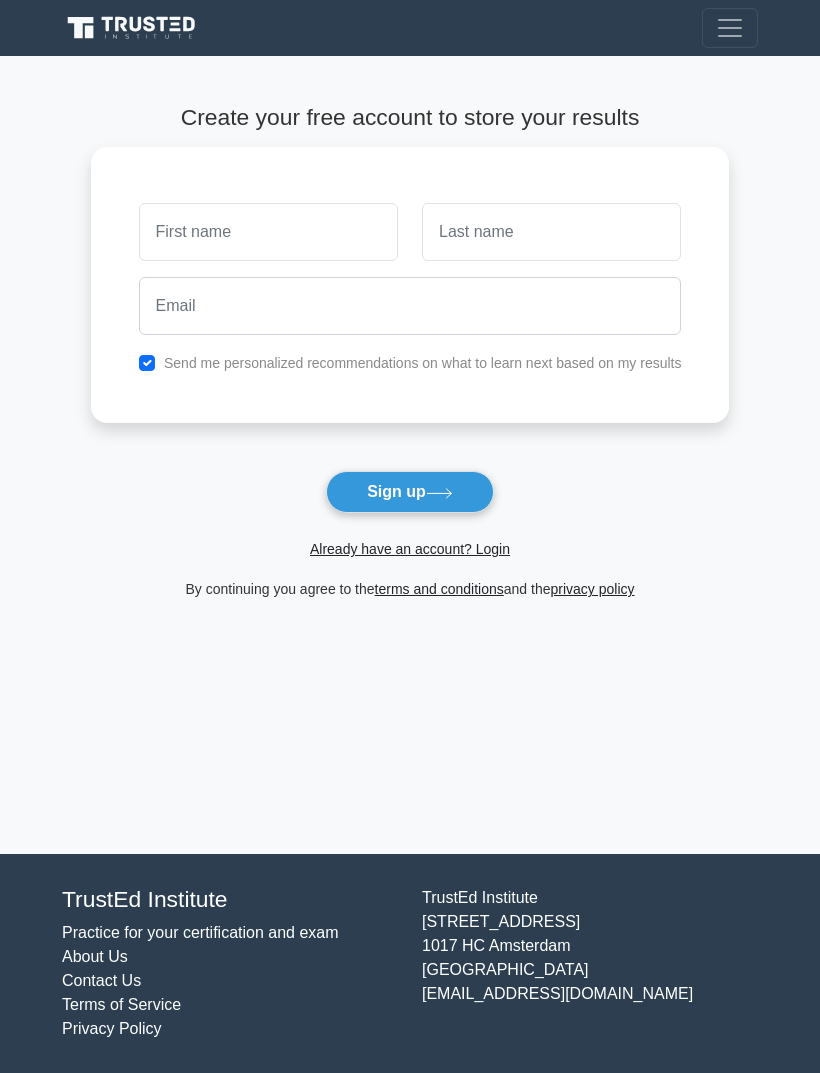 click on "Already have an account? Login" at bounding box center (410, 549) 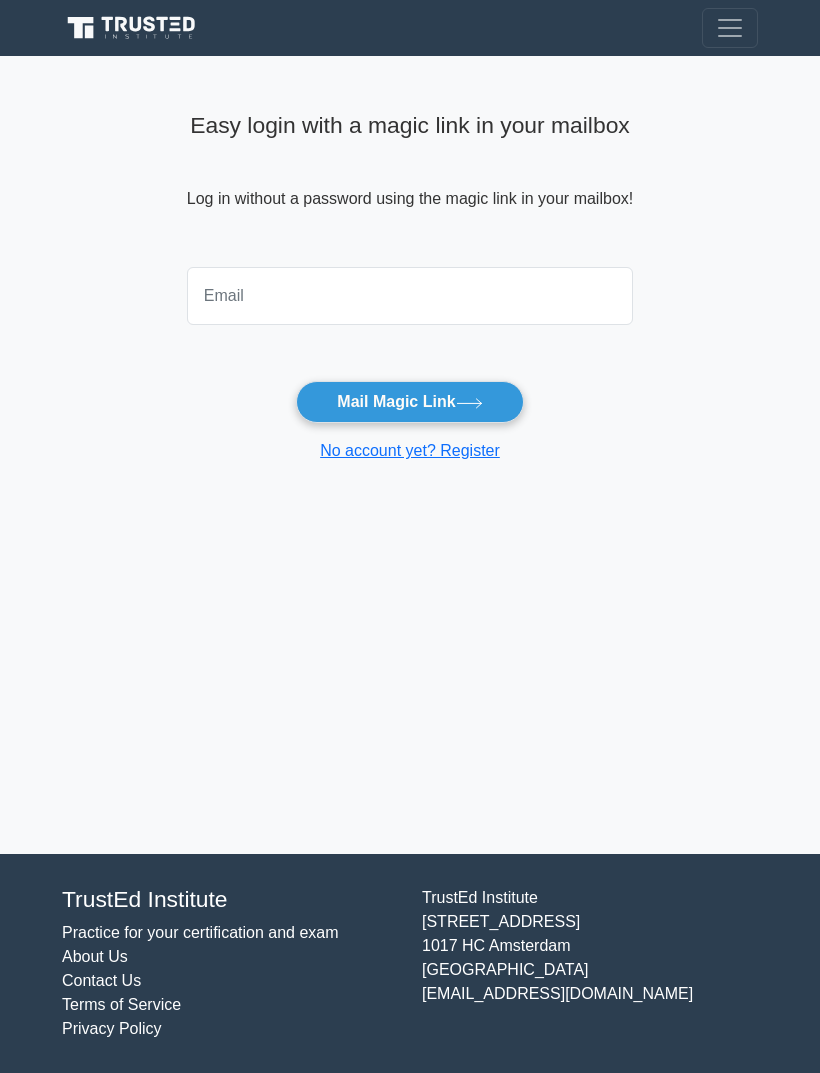 scroll, scrollTop: 0, scrollLeft: 0, axis: both 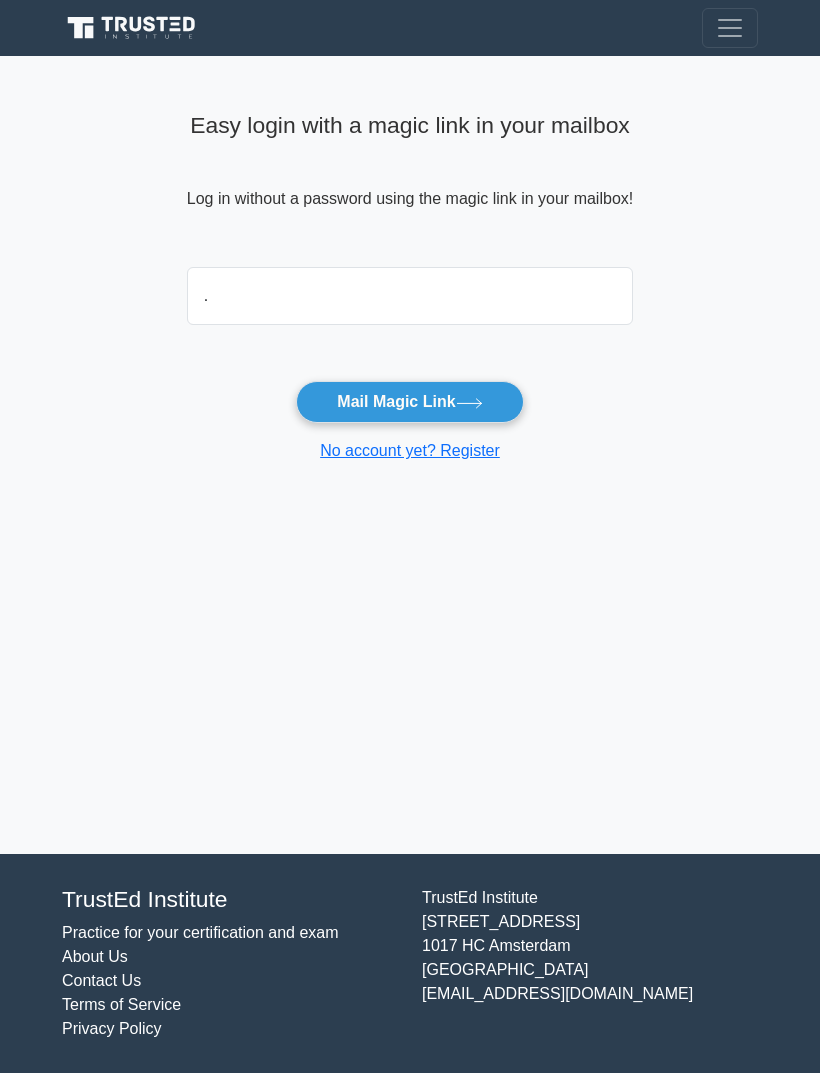 click on "." at bounding box center [410, 296] 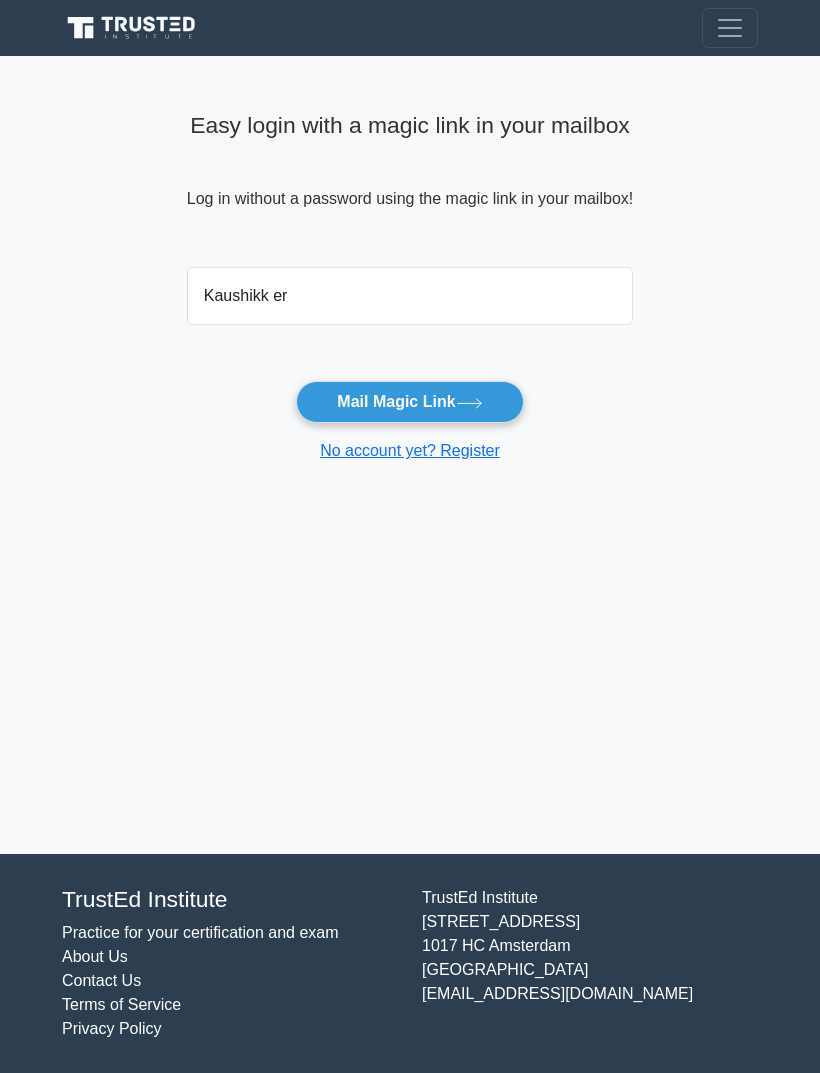 type on "Kaushikk er" 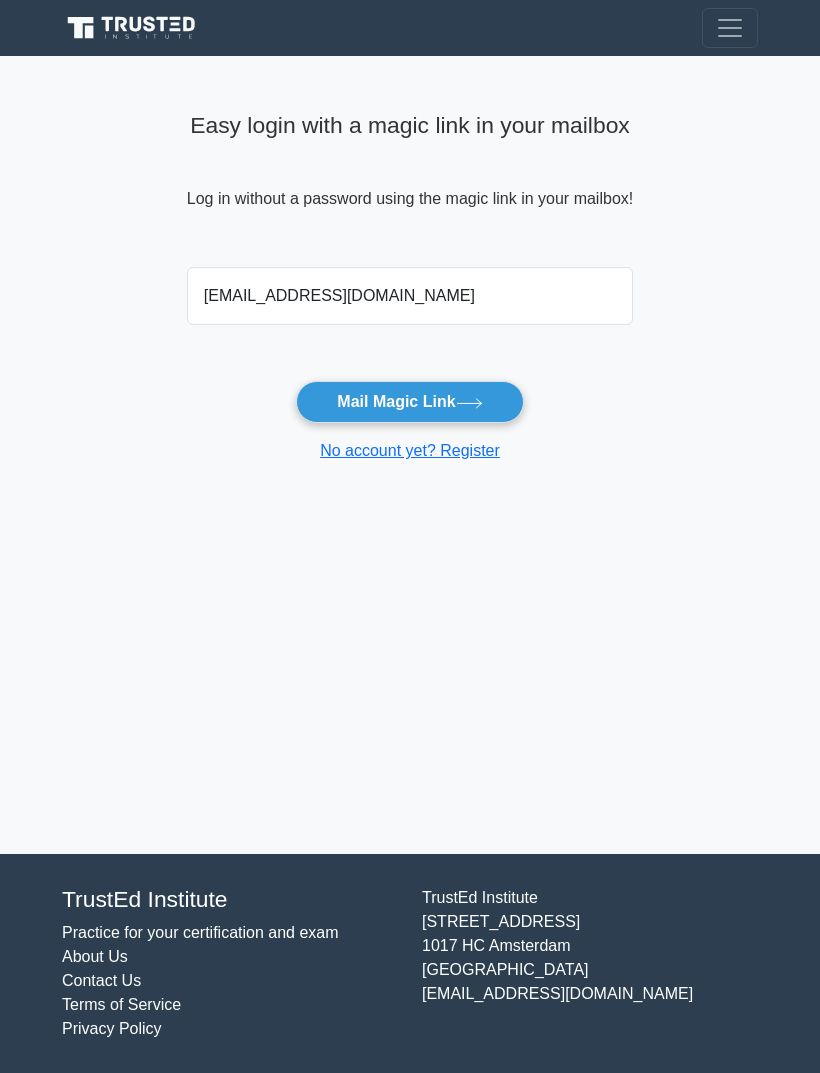 type on "Kaushikkr90@gmail.com" 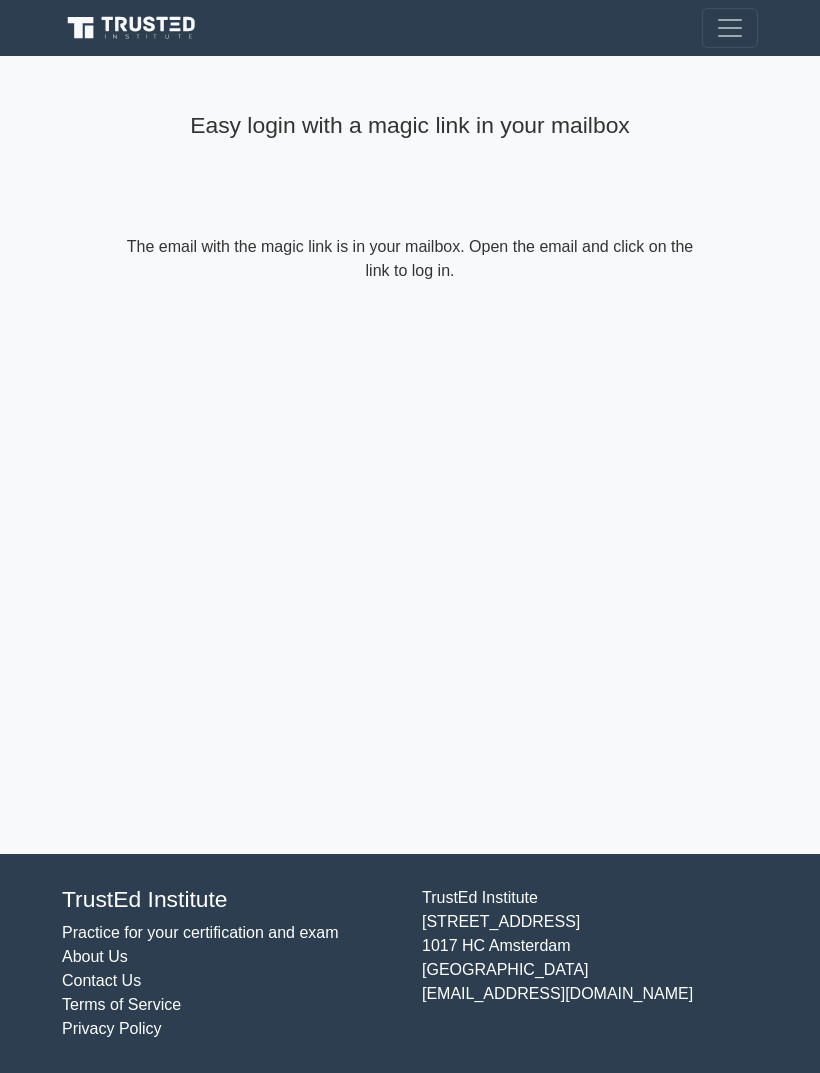 scroll, scrollTop: 0, scrollLeft: 0, axis: both 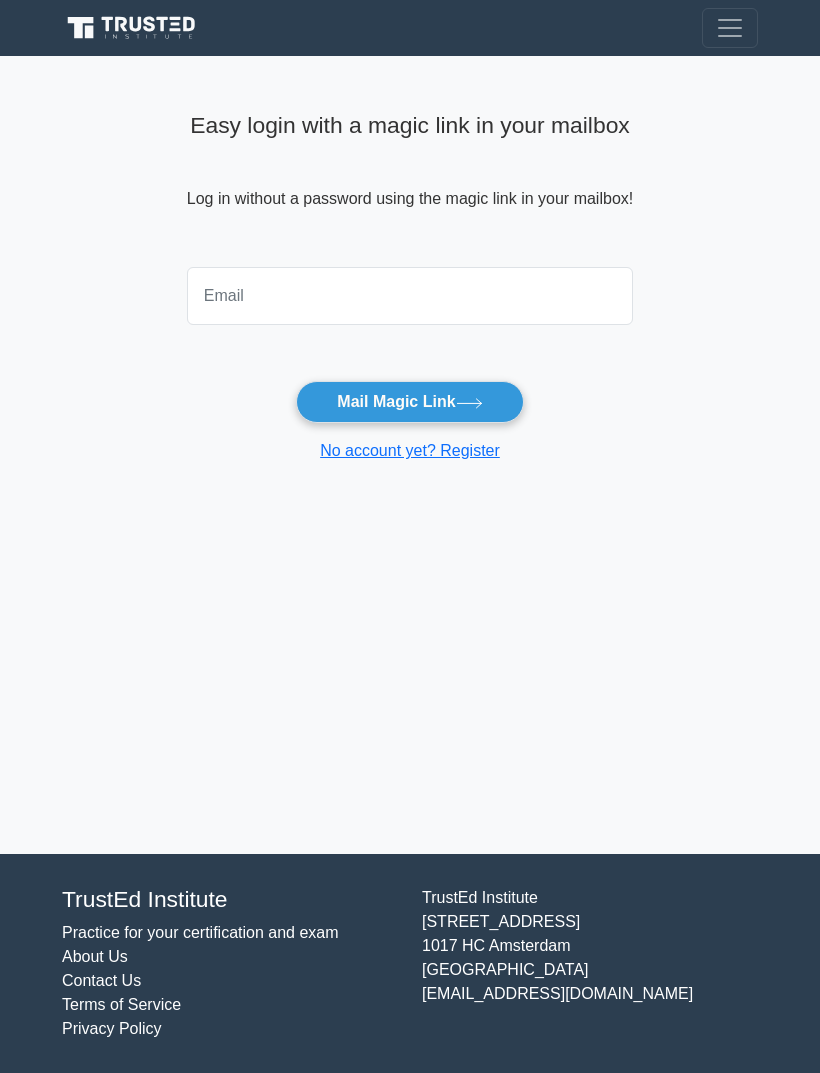 click on "Easy login with a magic link in your mailbox
Log in without a password using the magic link in your mailbox!
Mail Magic Link
No account yet? Register" at bounding box center (410, 455) 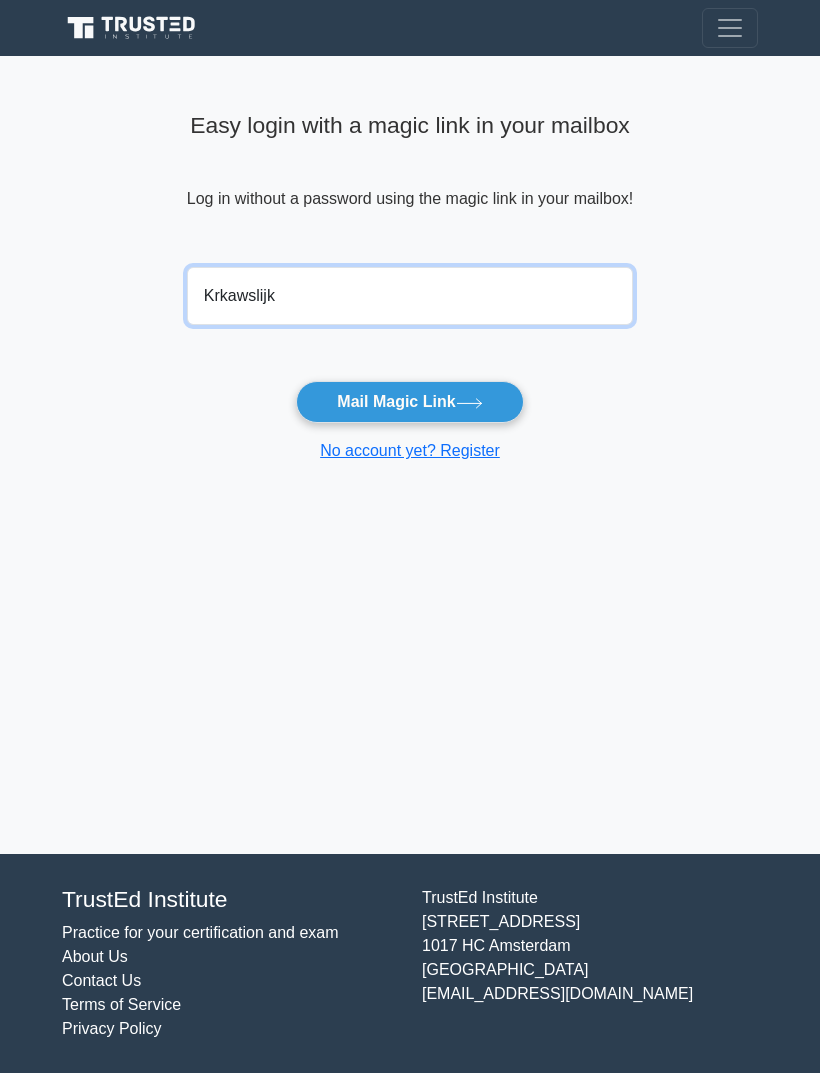 type on "Krkawslijk" 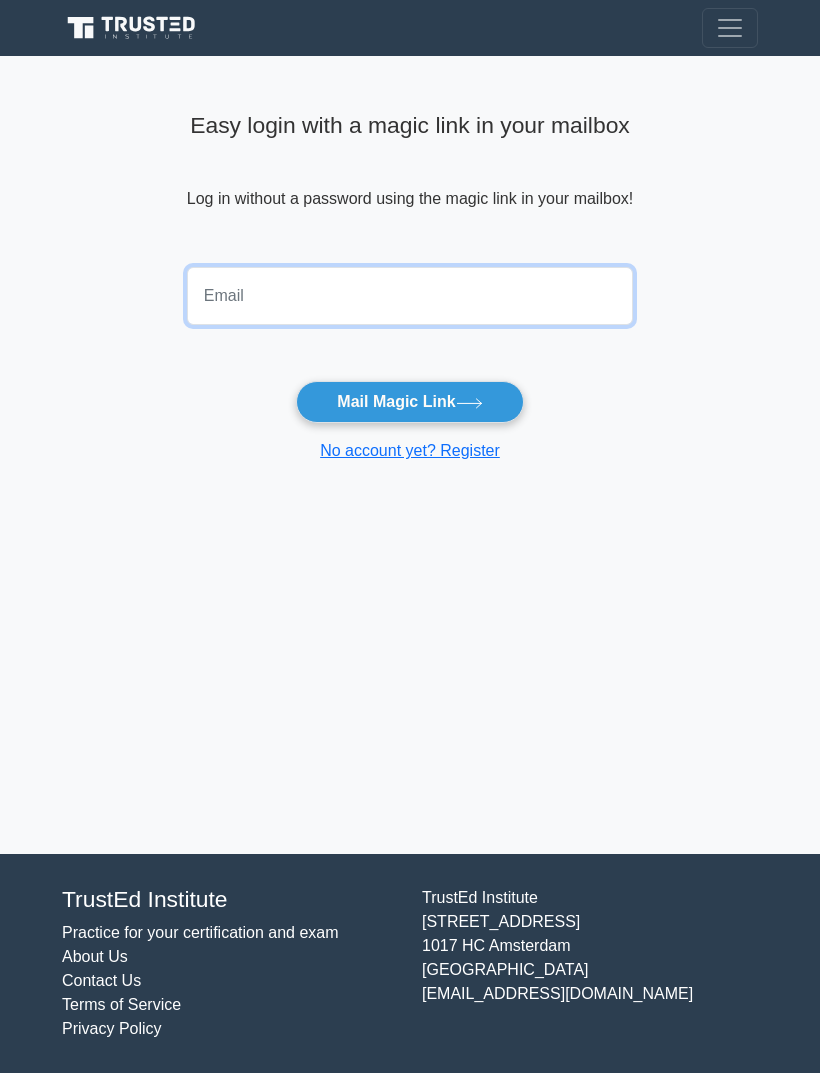 type on "Krkaustrik" 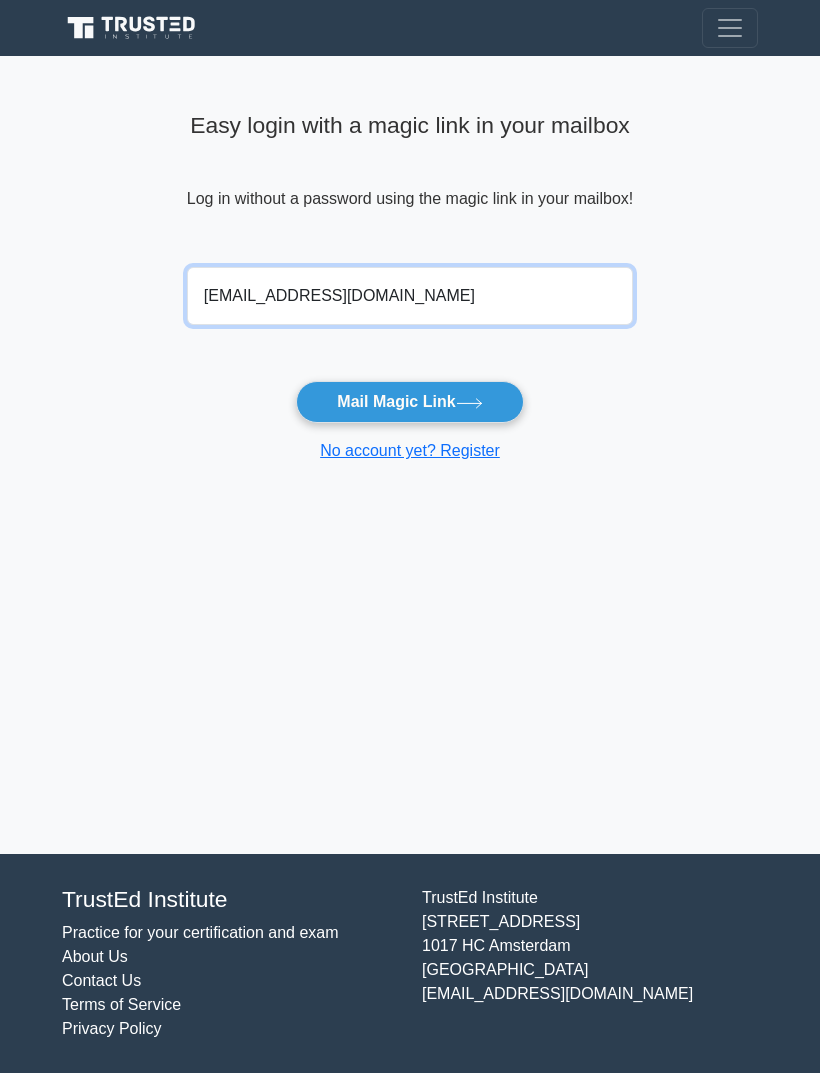 type on "Krkaushik90@gmail.com" 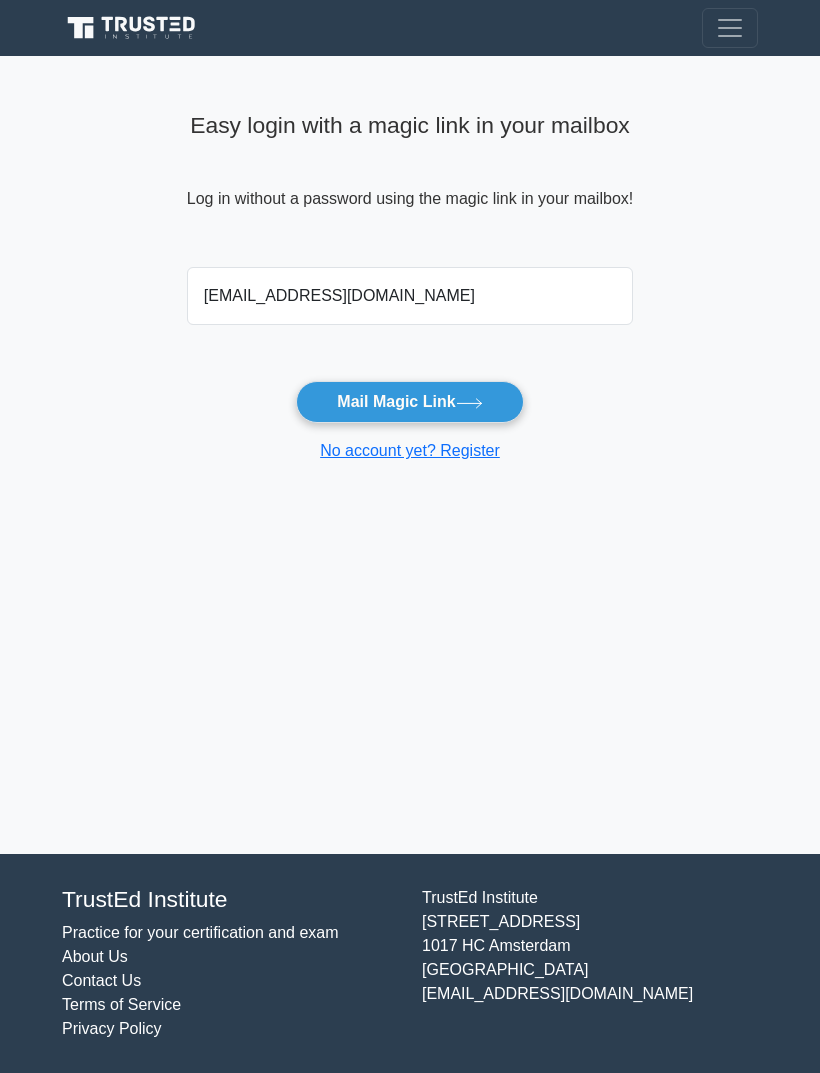click on "Mail Magic Link" at bounding box center [409, 402] 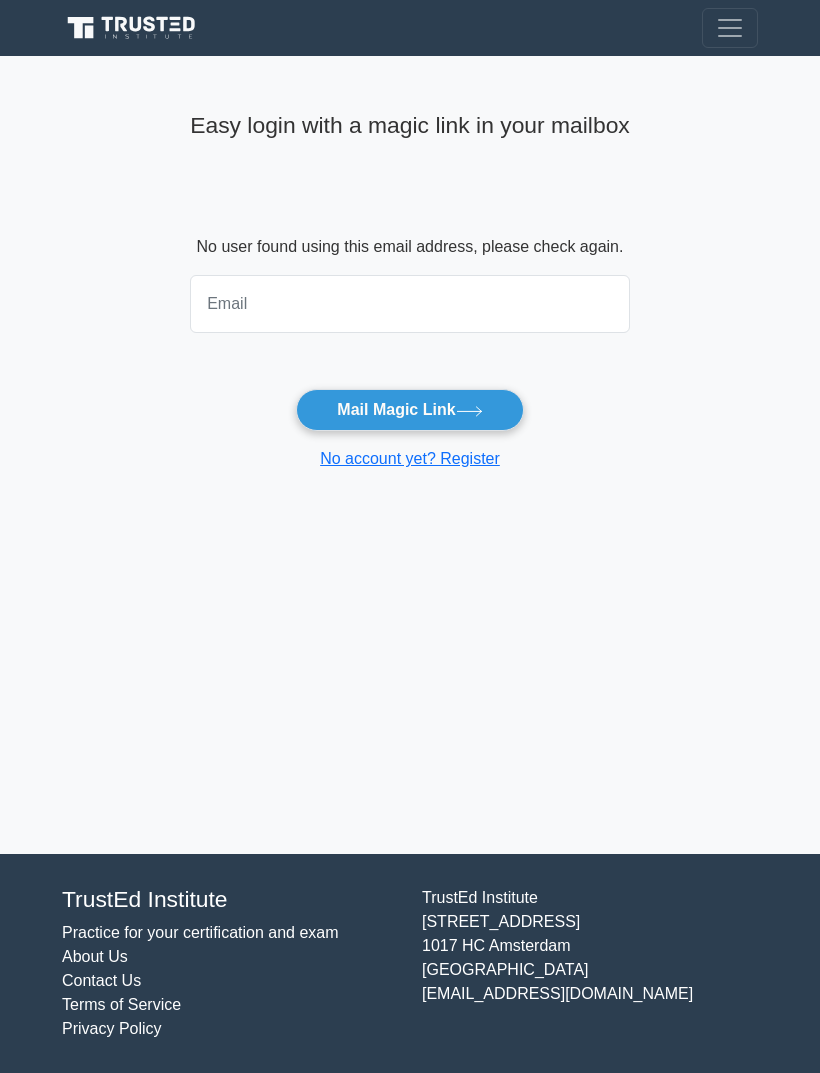 scroll, scrollTop: 0, scrollLeft: 0, axis: both 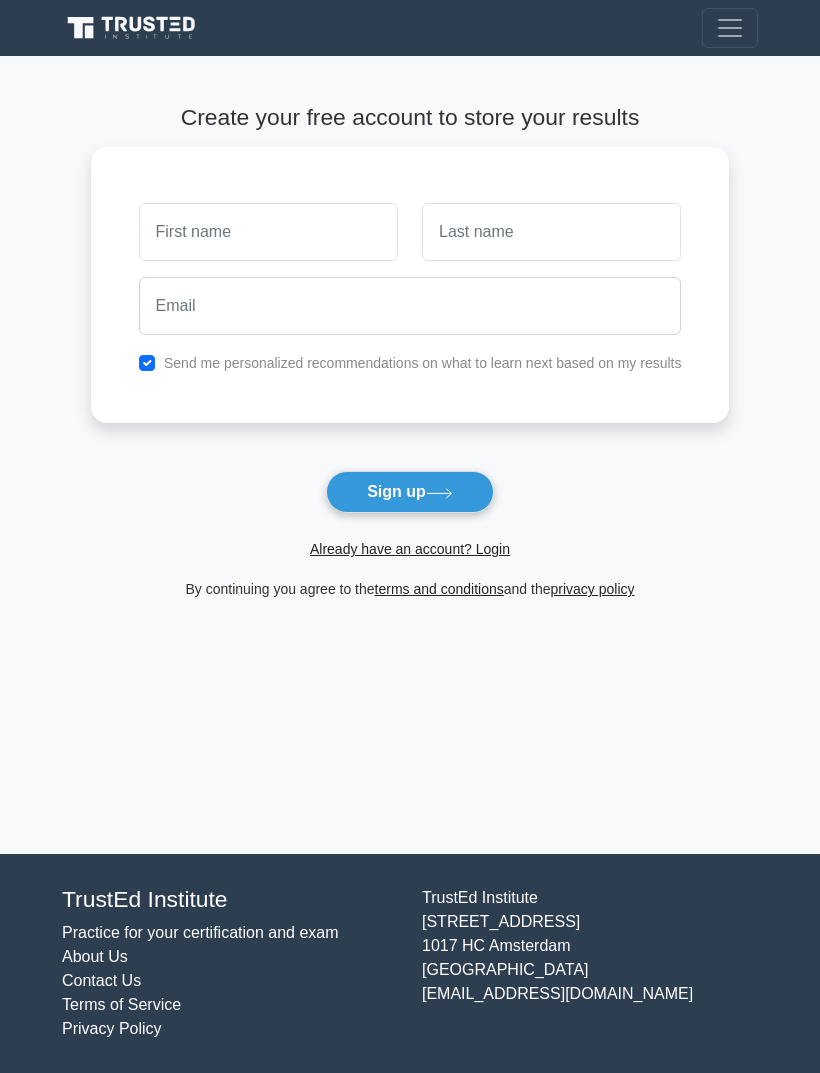 click at bounding box center [268, 232] 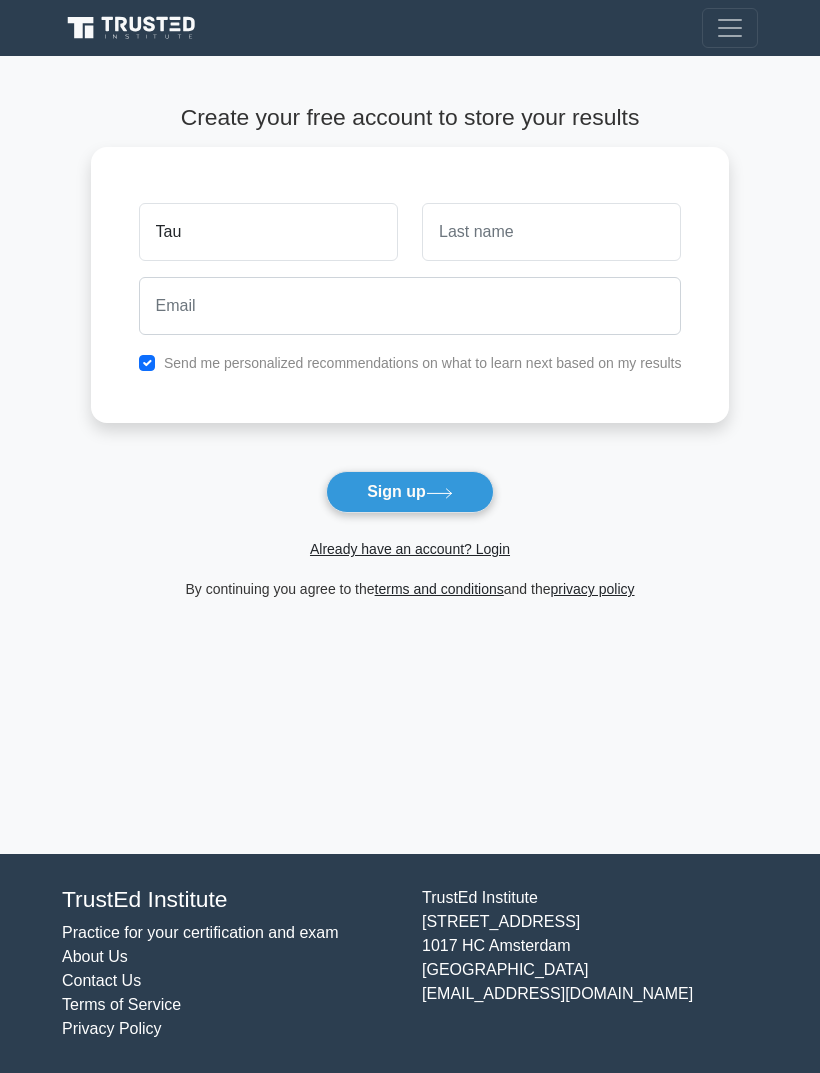 type on "Tau" 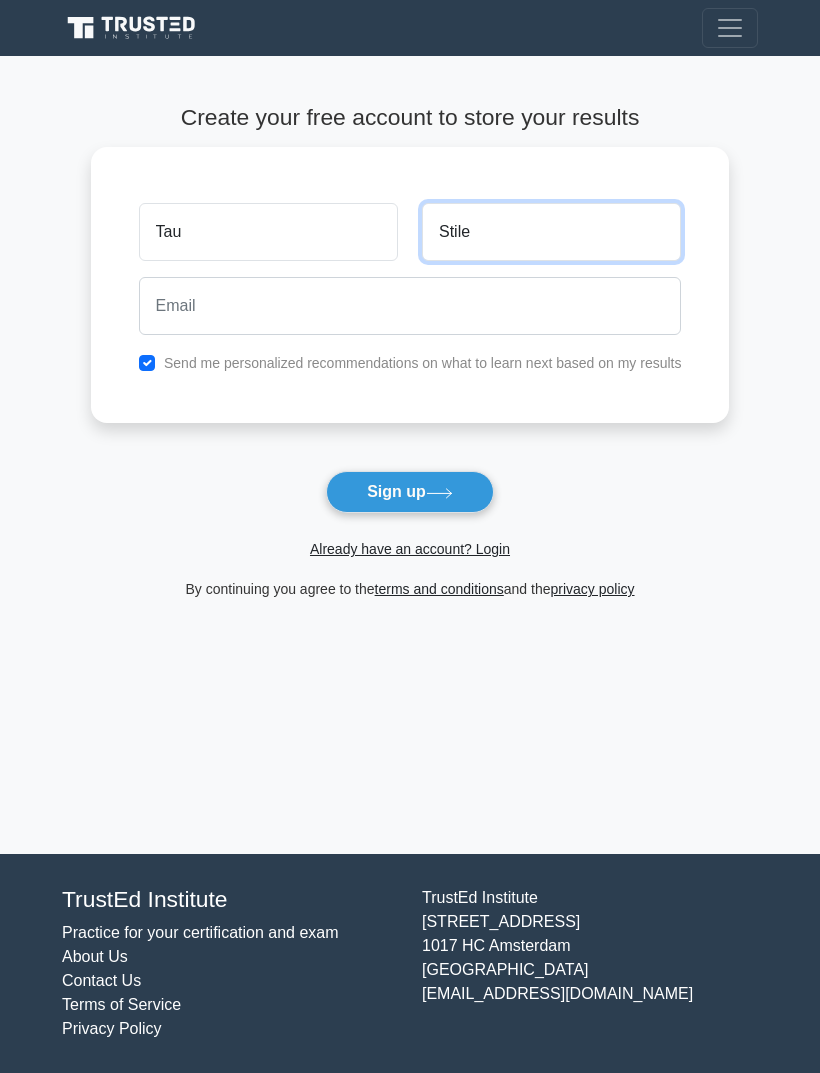 type on "Stile" 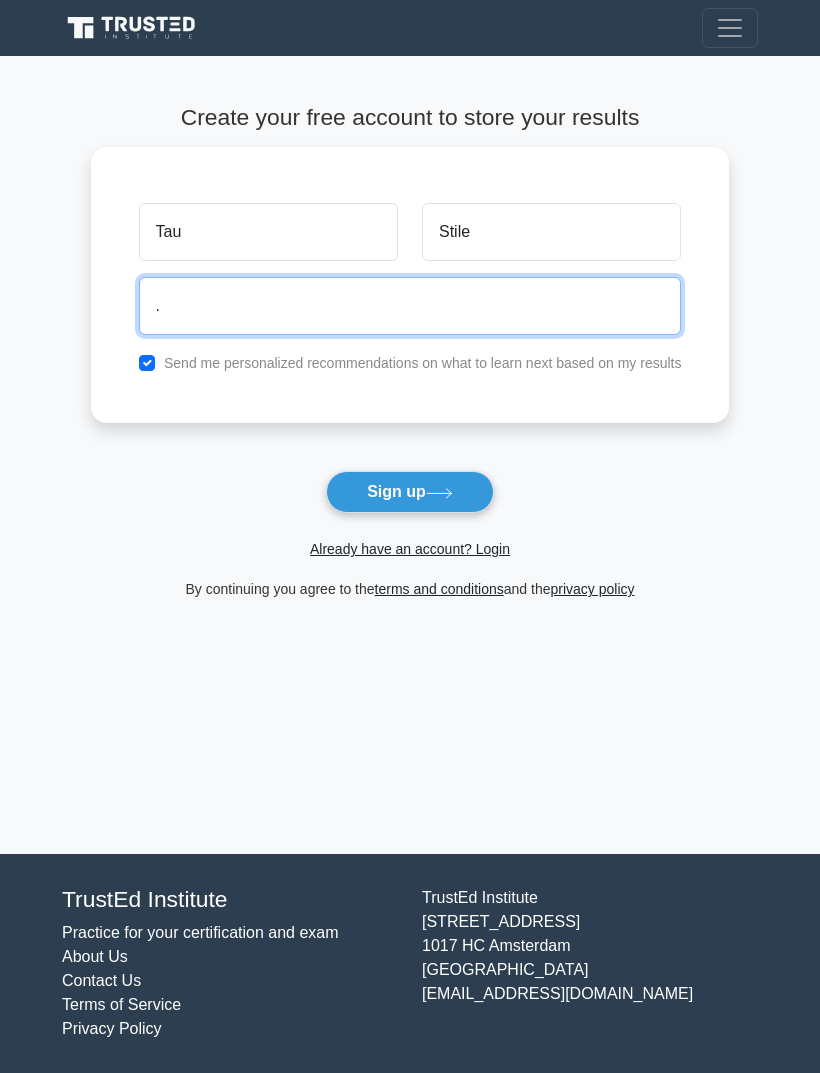 type on ". k" 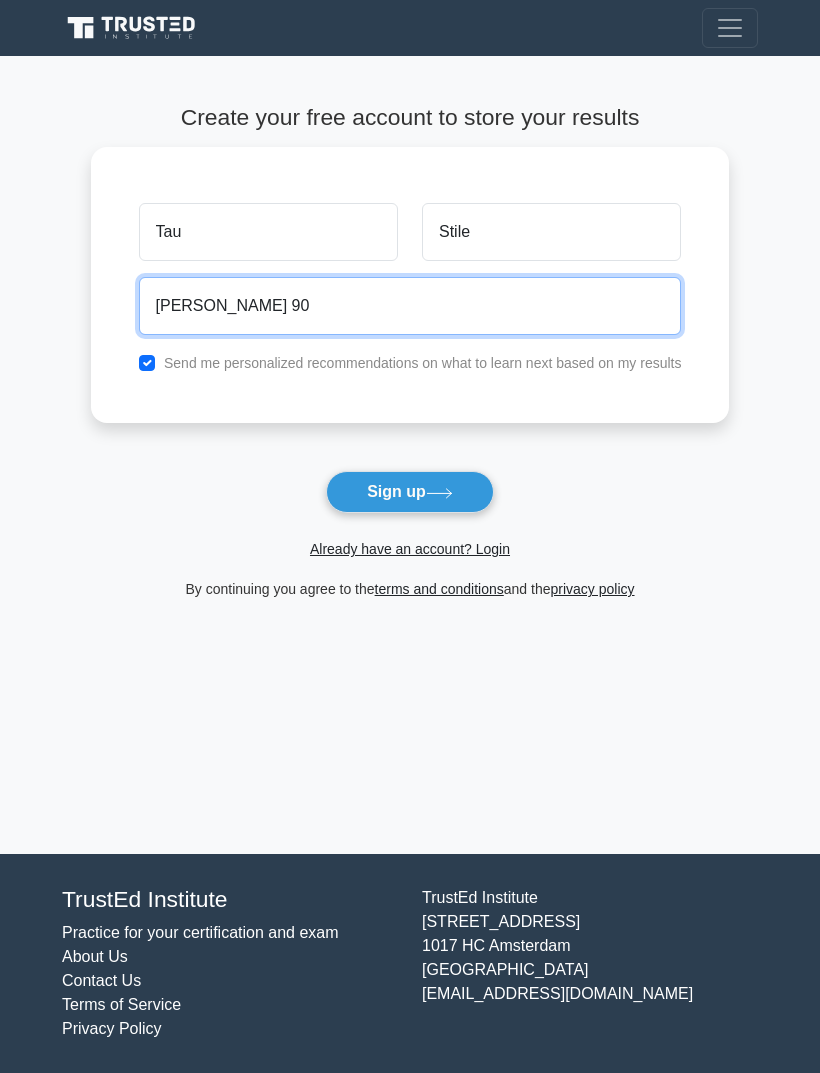 type on "kr Kaushik 90 @Smail.com" 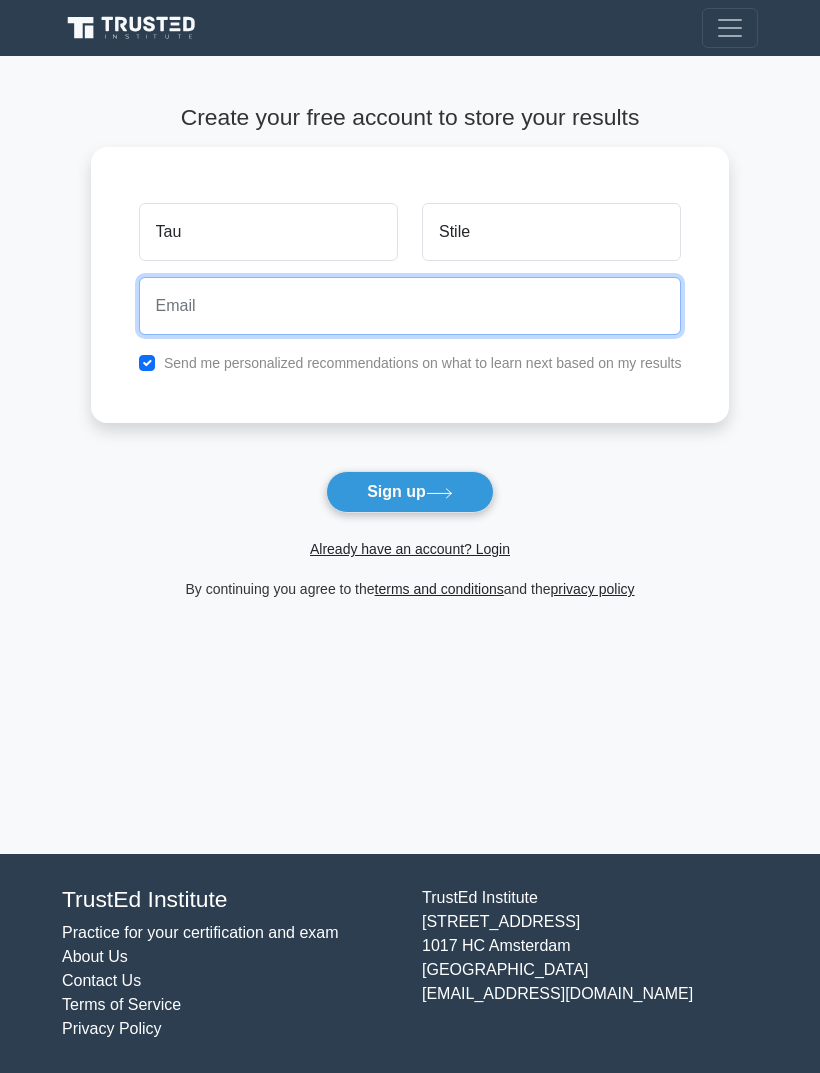 type on "Krkaustrik" 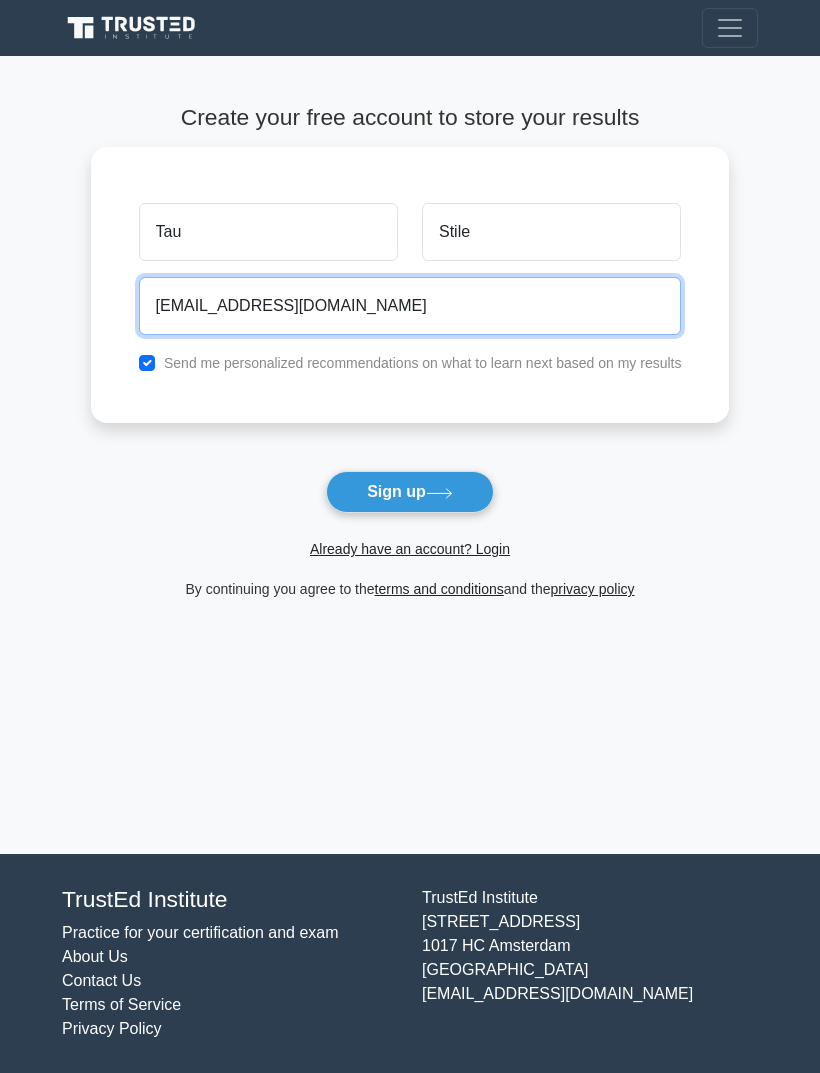 type on "Krkaushik90@gmail.com" 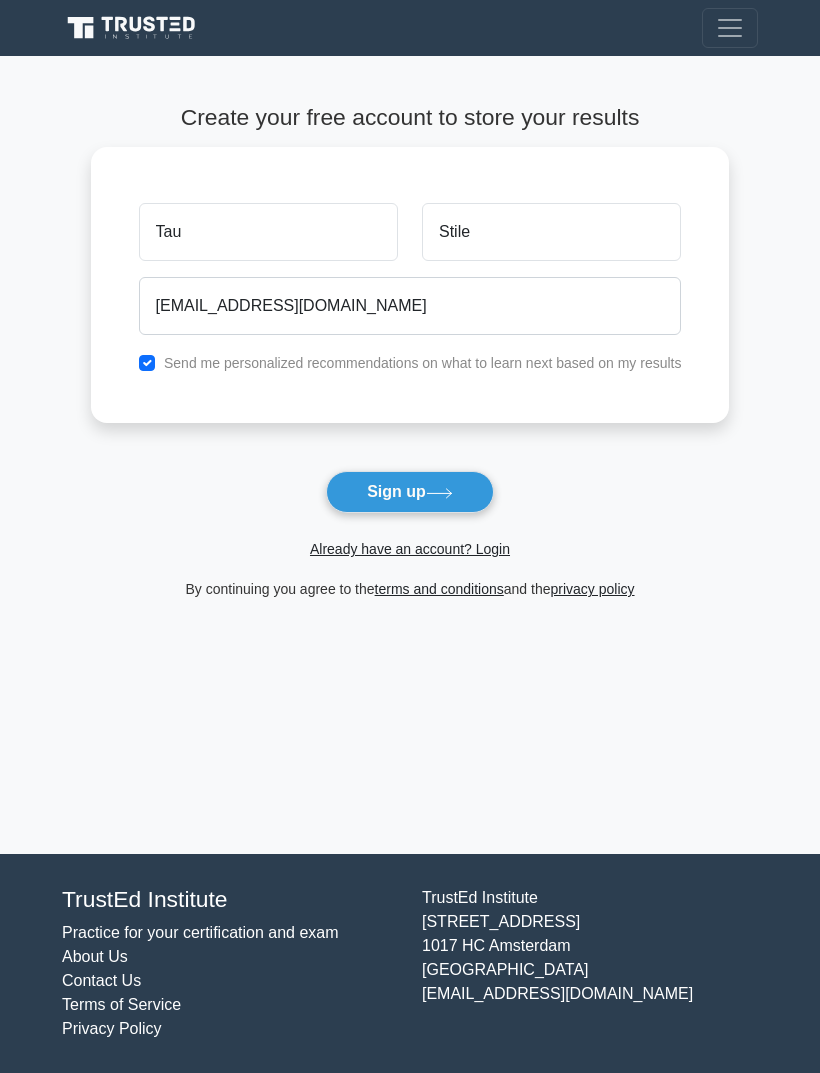 click on "Sign up" at bounding box center (410, 492) 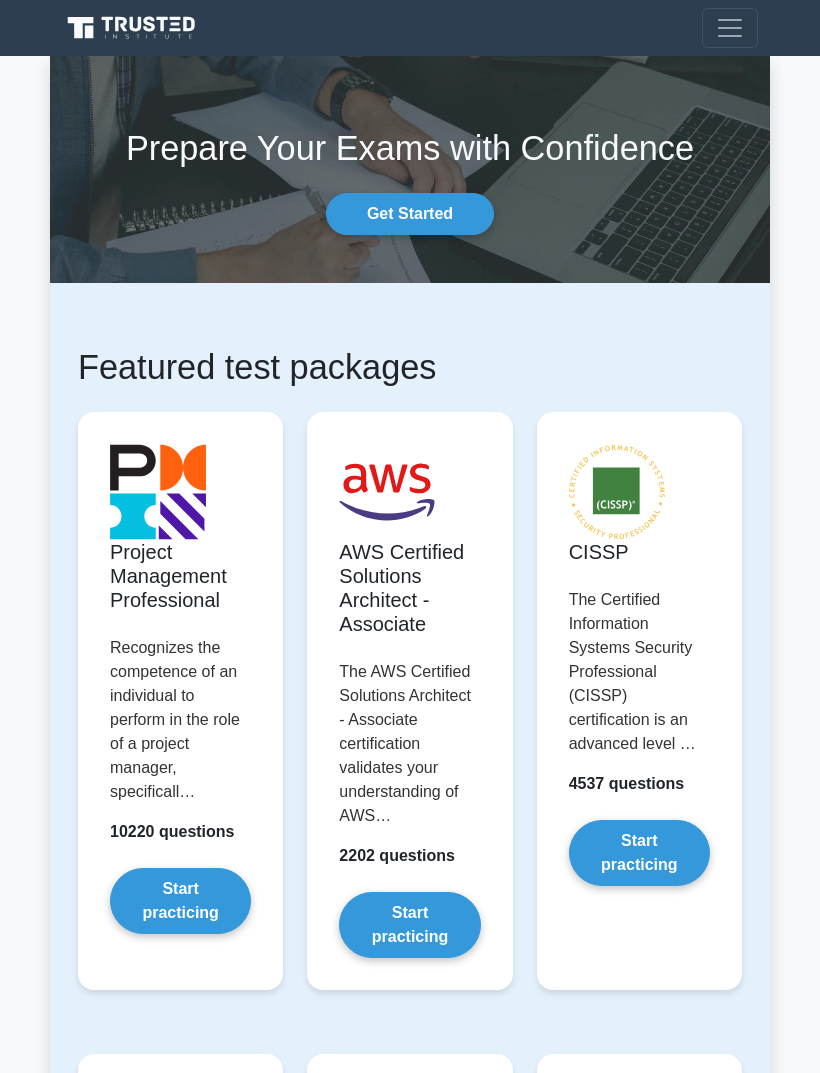 scroll, scrollTop: 0, scrollLeft: 0, axis: both 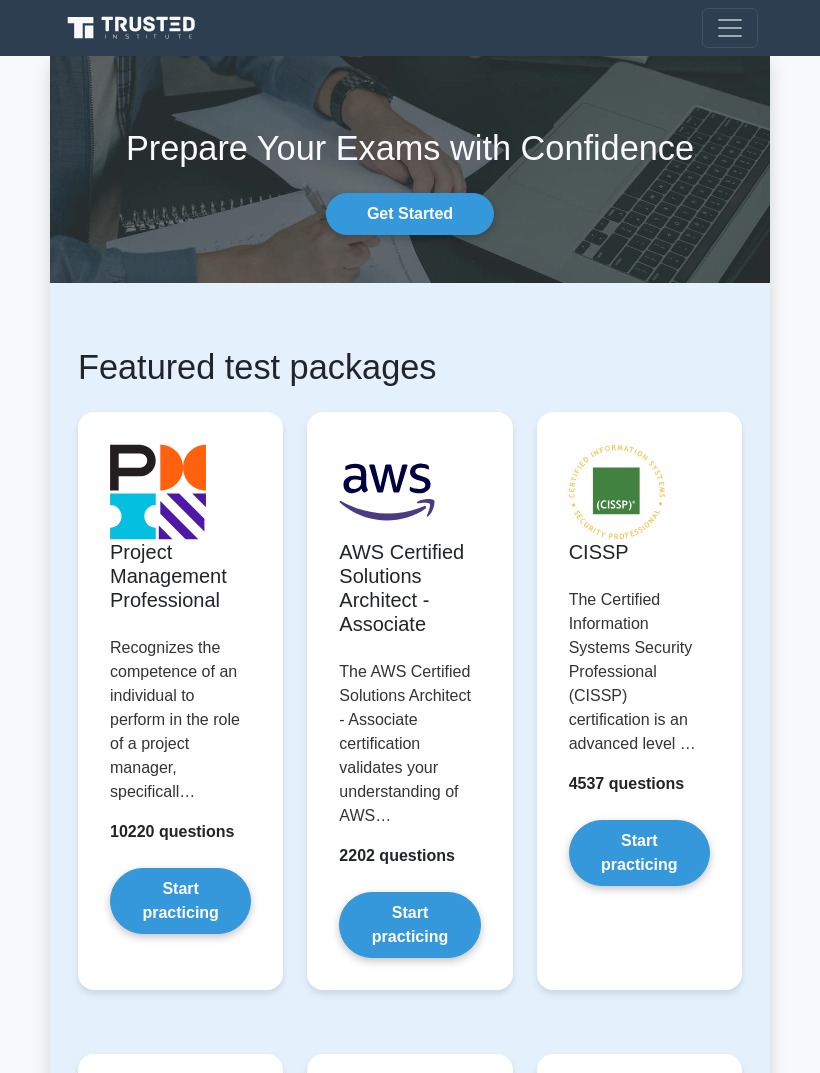 click on "Start practicing" at bounding box center (180, 901) 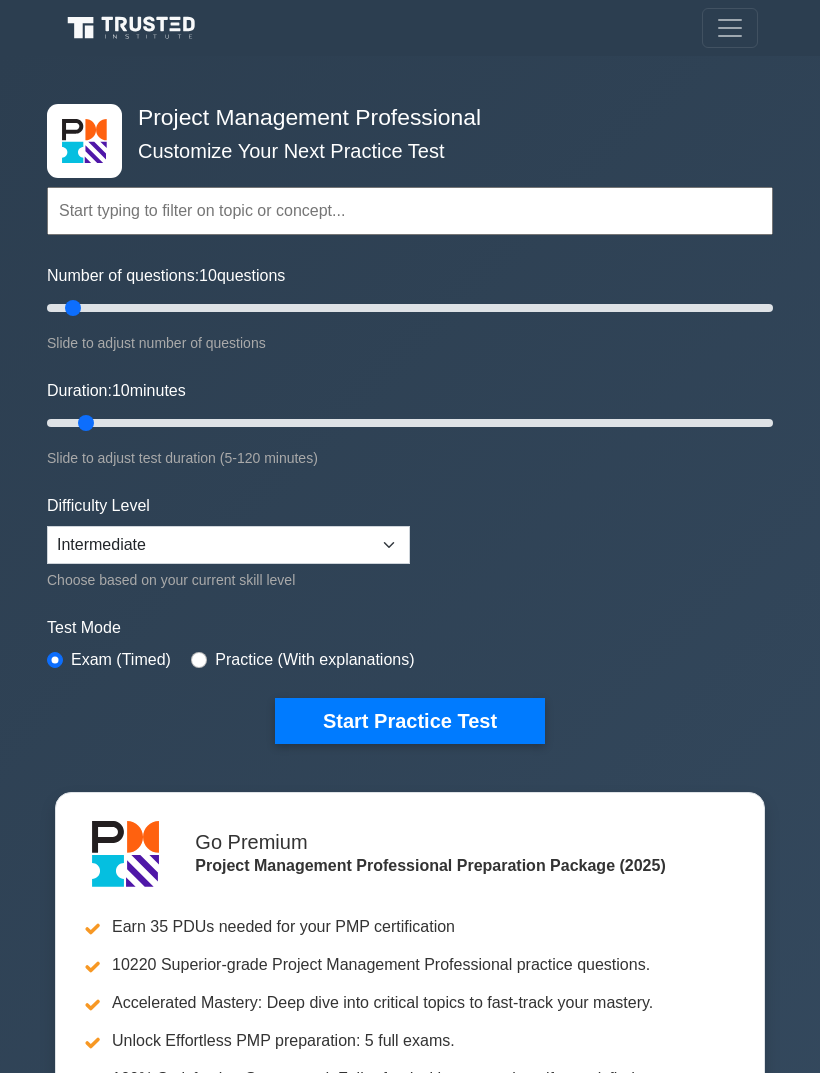 scroll, scrollTop: 0, scrollLeft: 0, axis: both 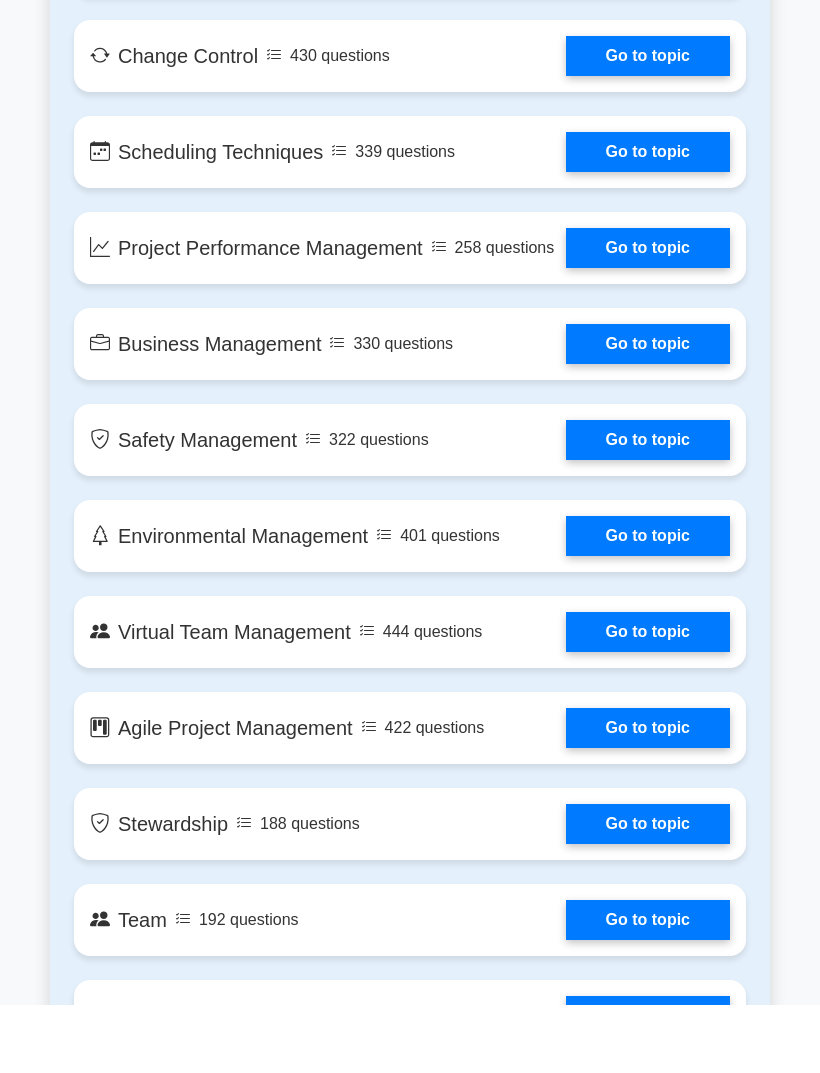 type on "." 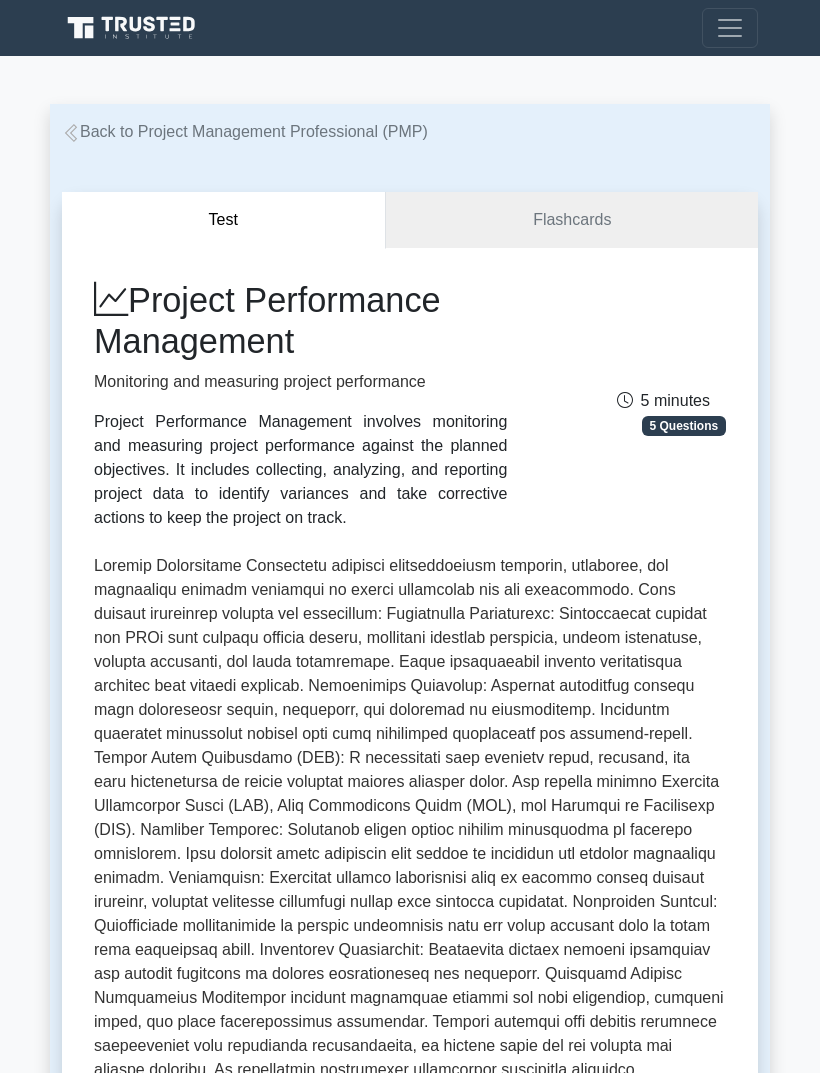 scroll, scrollTop: 0, scrollLeft: 0, axis: both 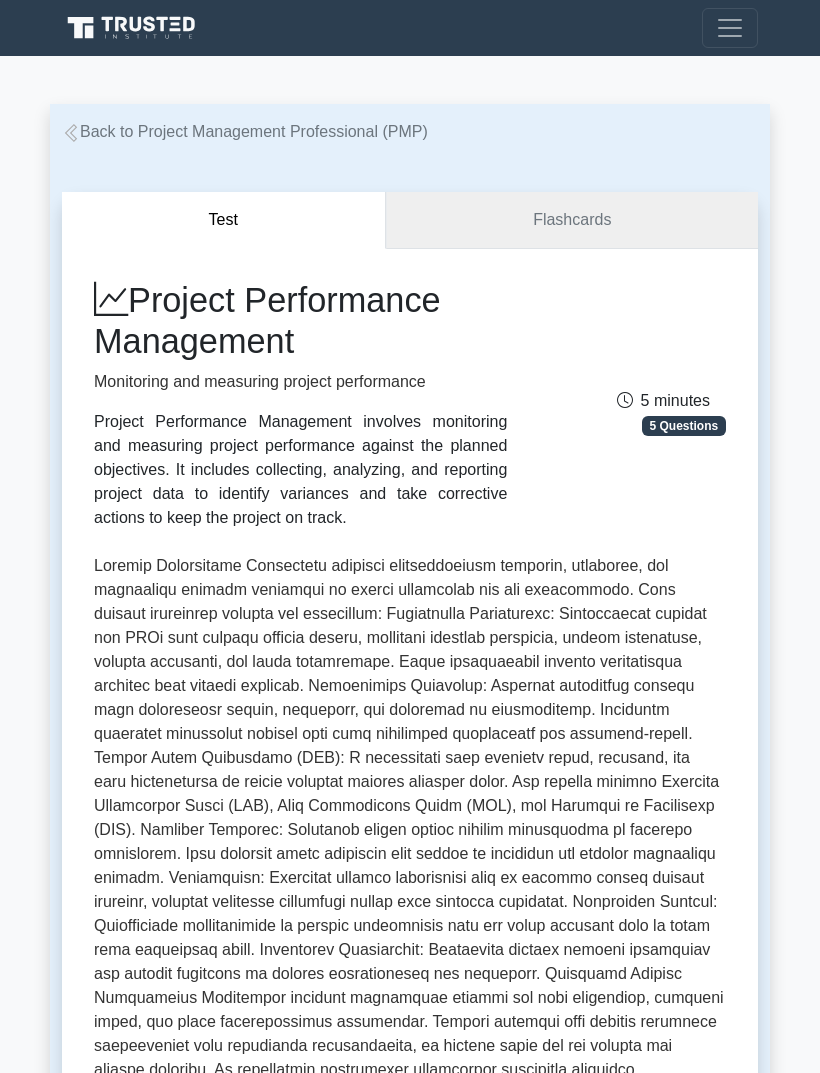 click on "Flashcards" at bounding box center (572, 220) 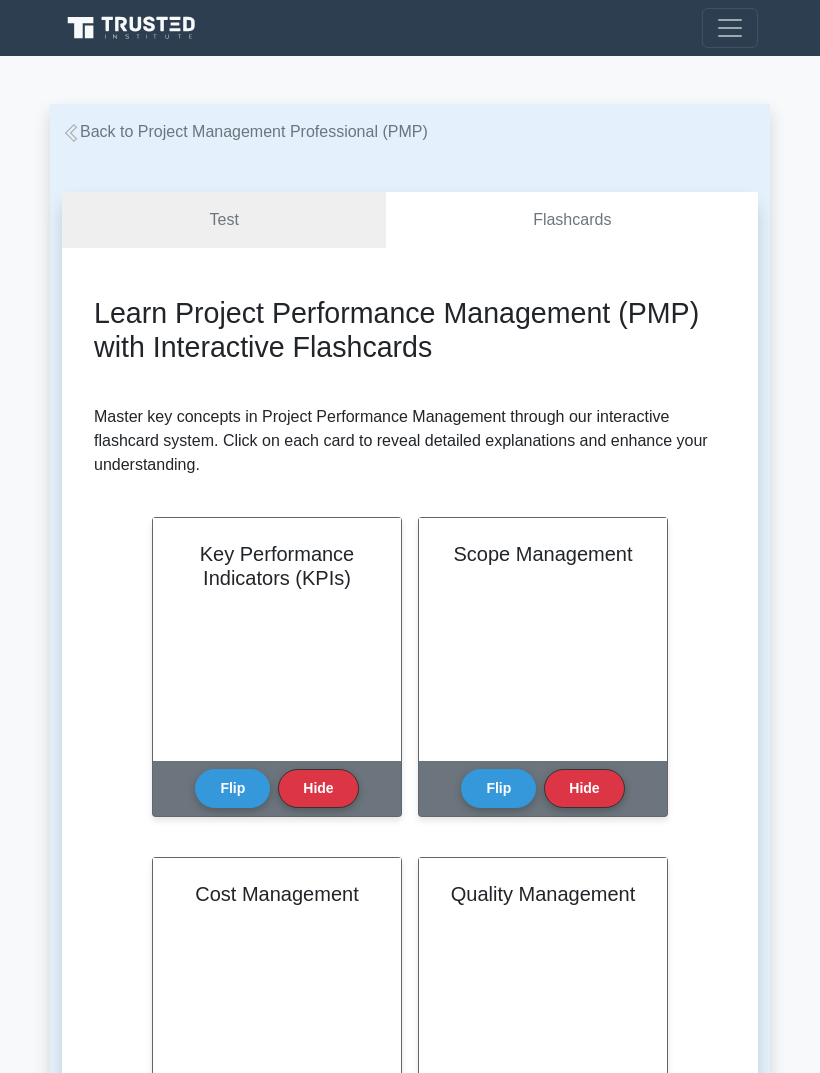 scroll, scrollTop: 0, scrollLeft: 0, axis: both 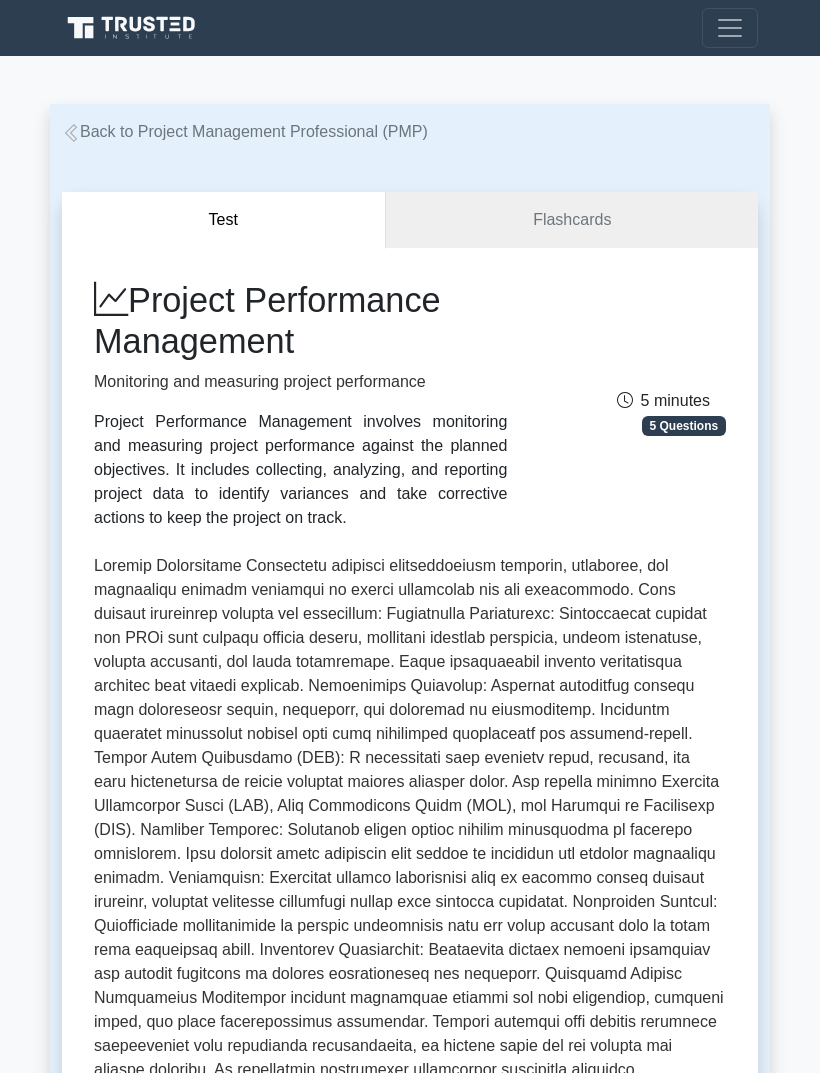click on "Back to Project Management Professional (PMP)" at bounding box center [245, 131] 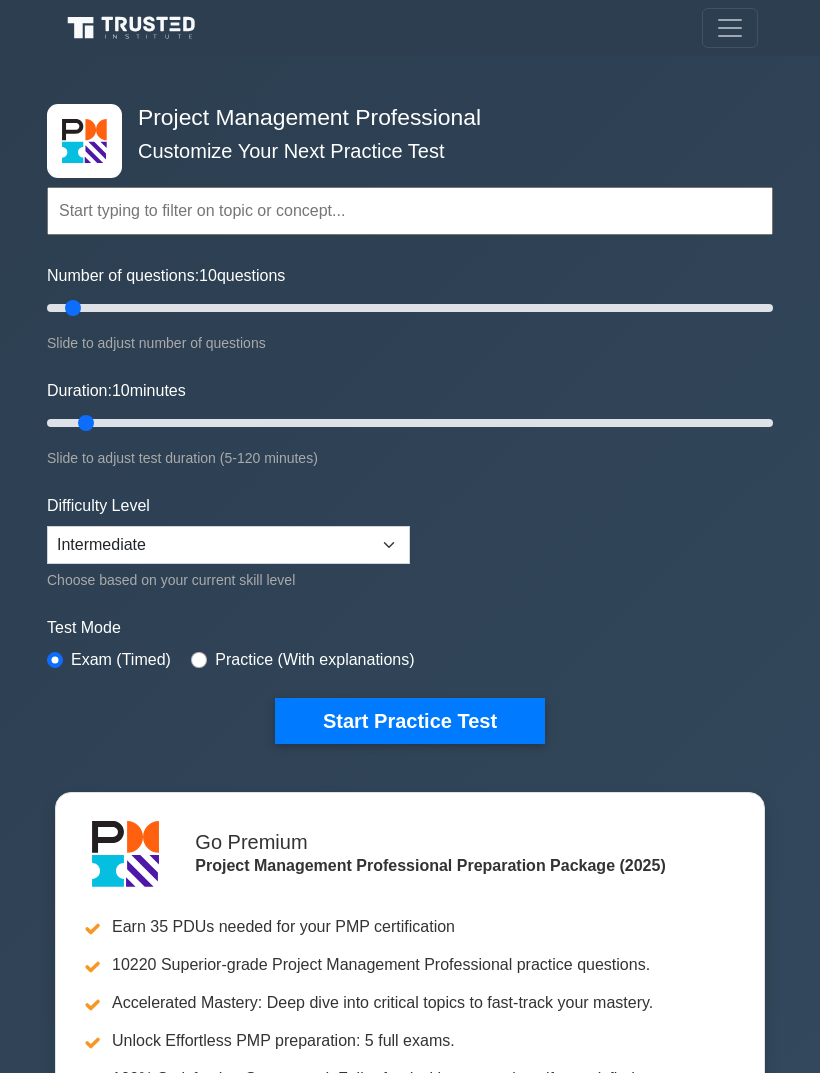 scroll, scrollTop: 0, scrollLeft: 0, axis: both 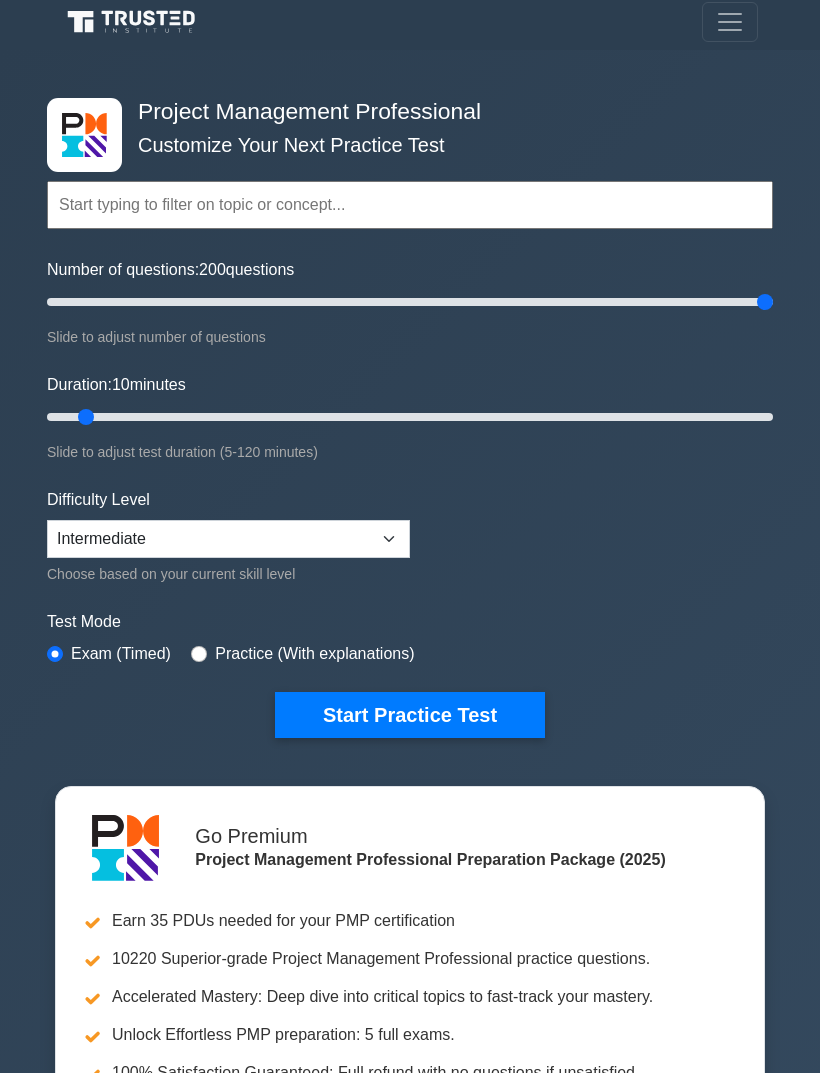 type on "200" 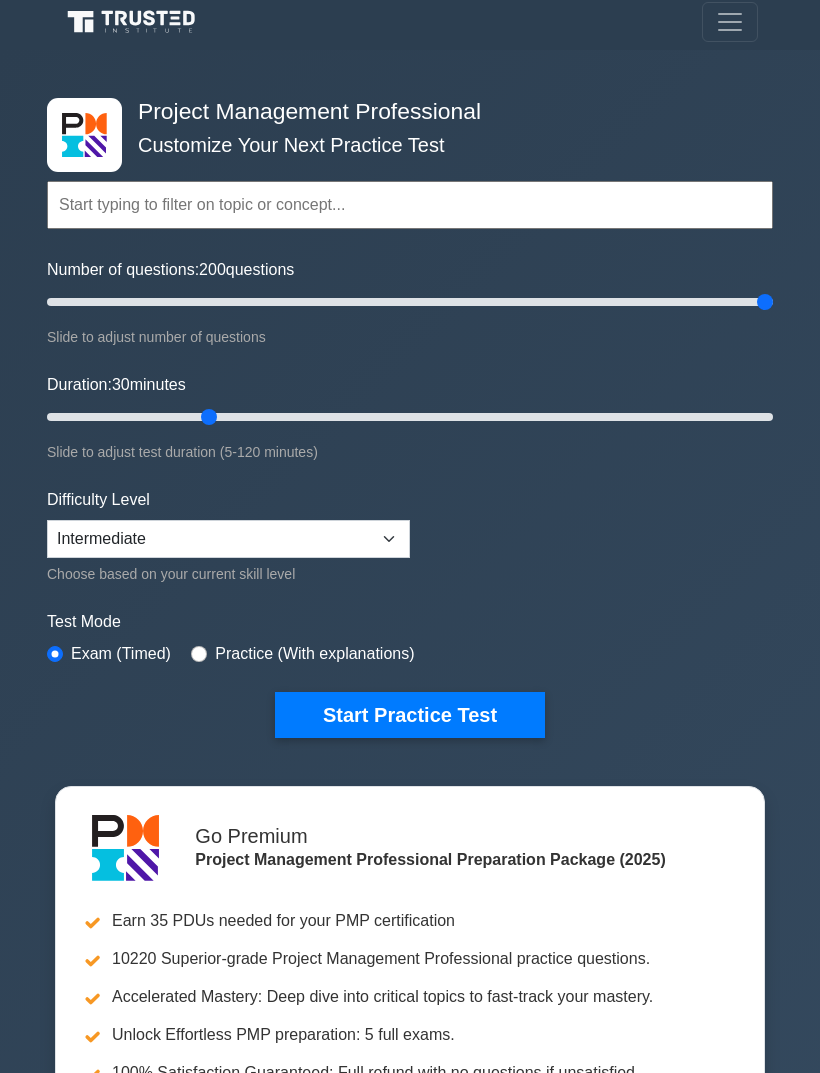 type on "30" 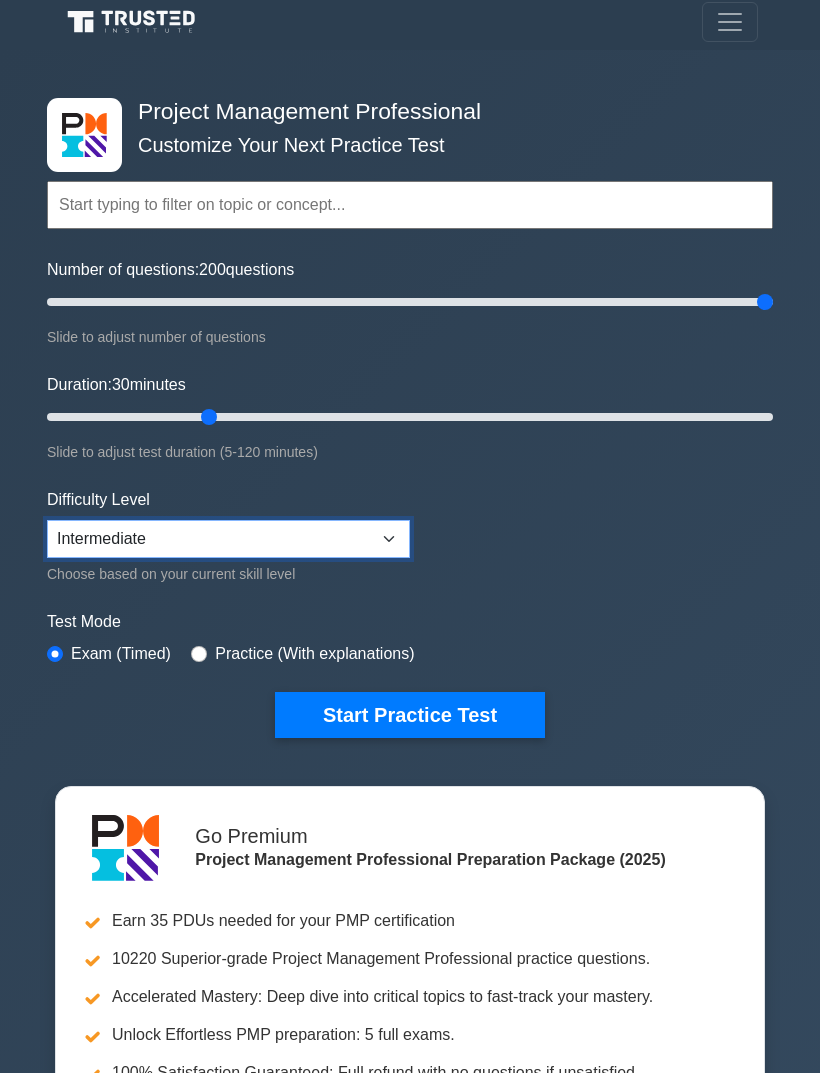 click on "Beginner
Intermediate
Expert" at bounding box center [228, 539] 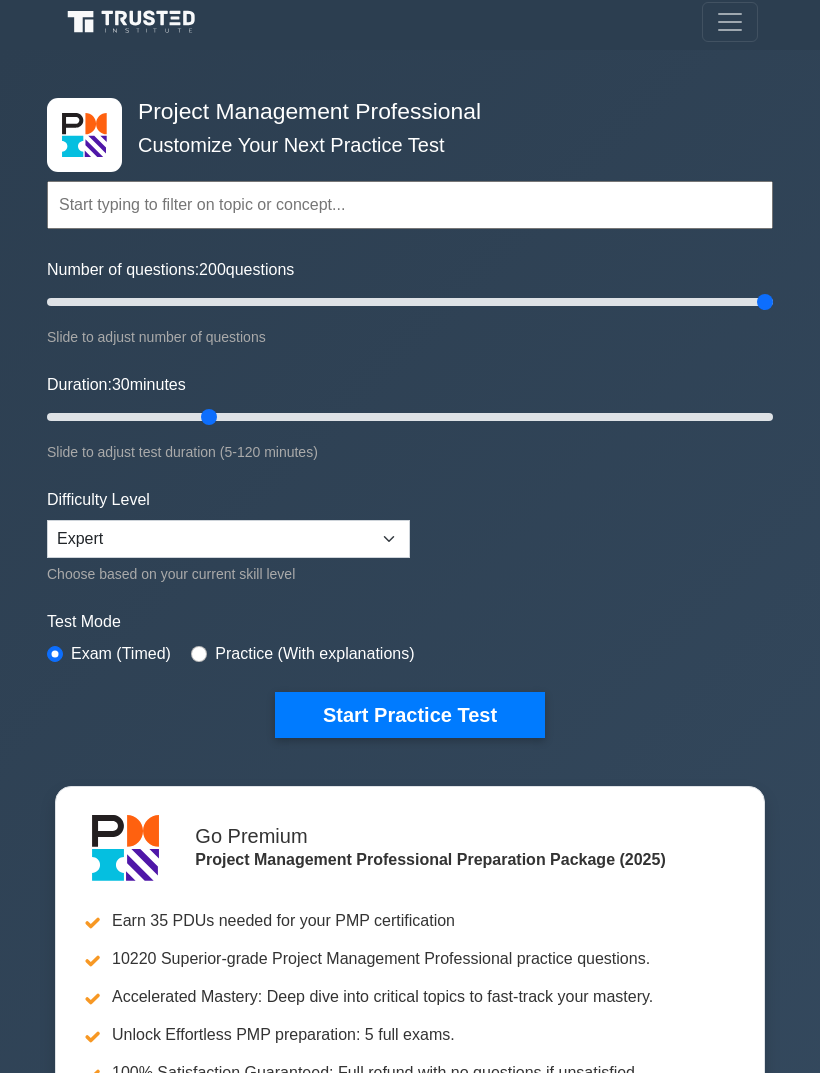 click on "Start Practice Test" at bounding box center (410, 715) 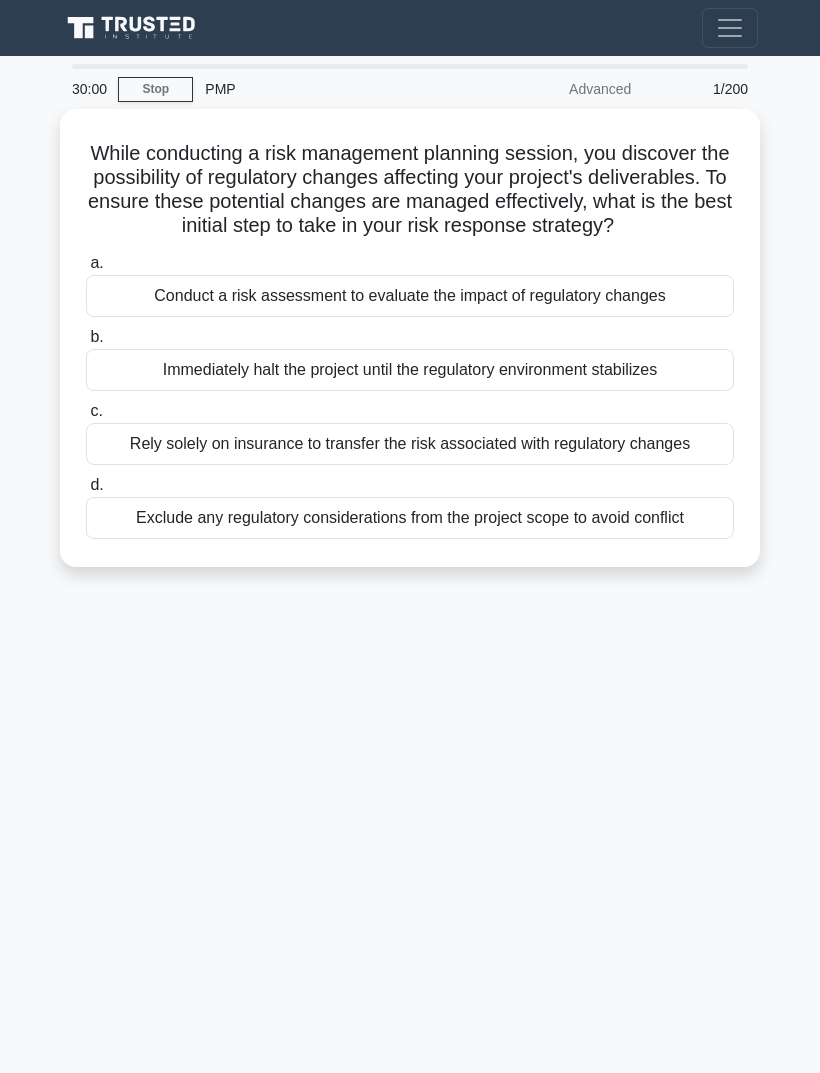 scroll, scrollTop: 0, scrollLeft: 0, axis: both 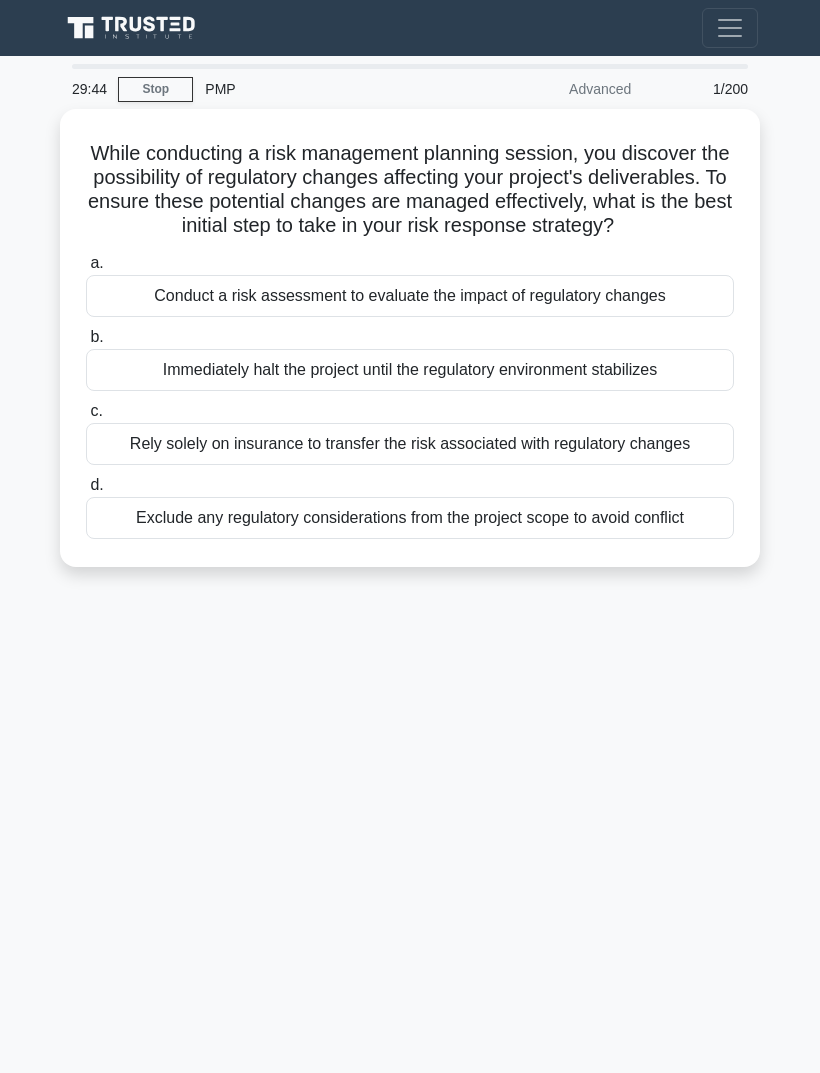 click on "Conduct a risk assessment to evaluate the impact of regulatory changes" at bounding box center [410, 296] 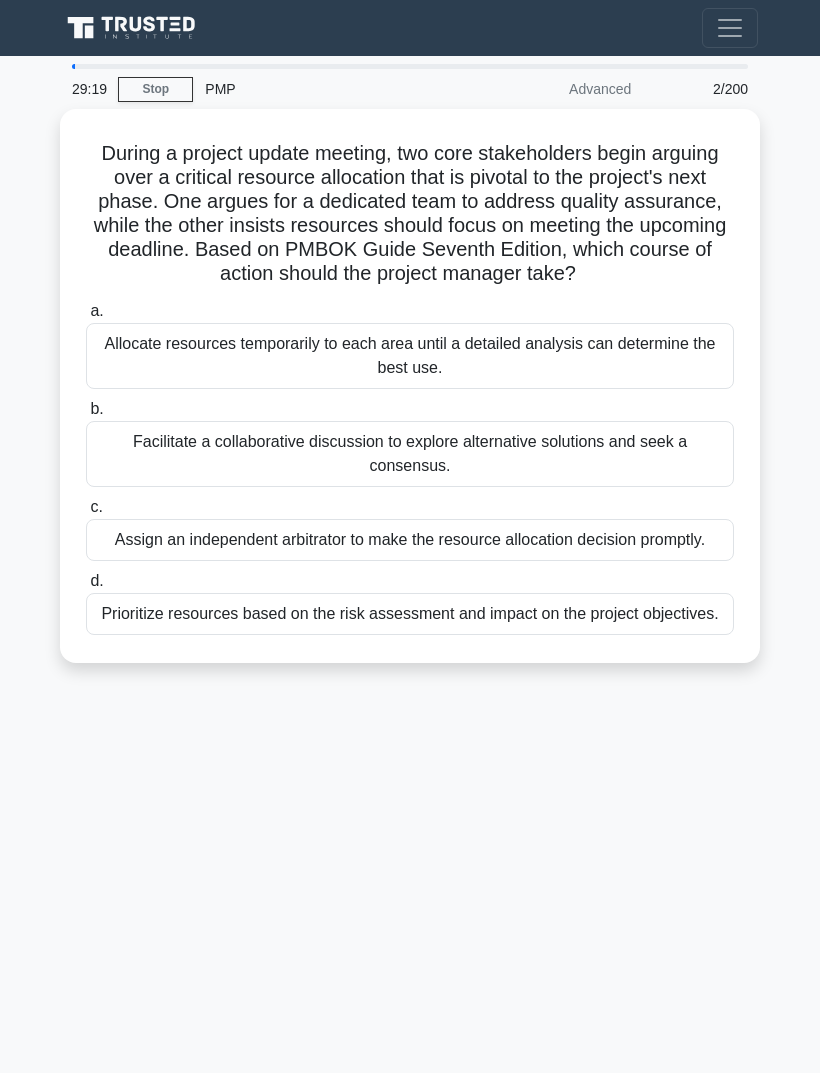 click on "Allocate resources temporarily to each area until a detailed analysis can determine the best use." at bounding box center [410, 356] 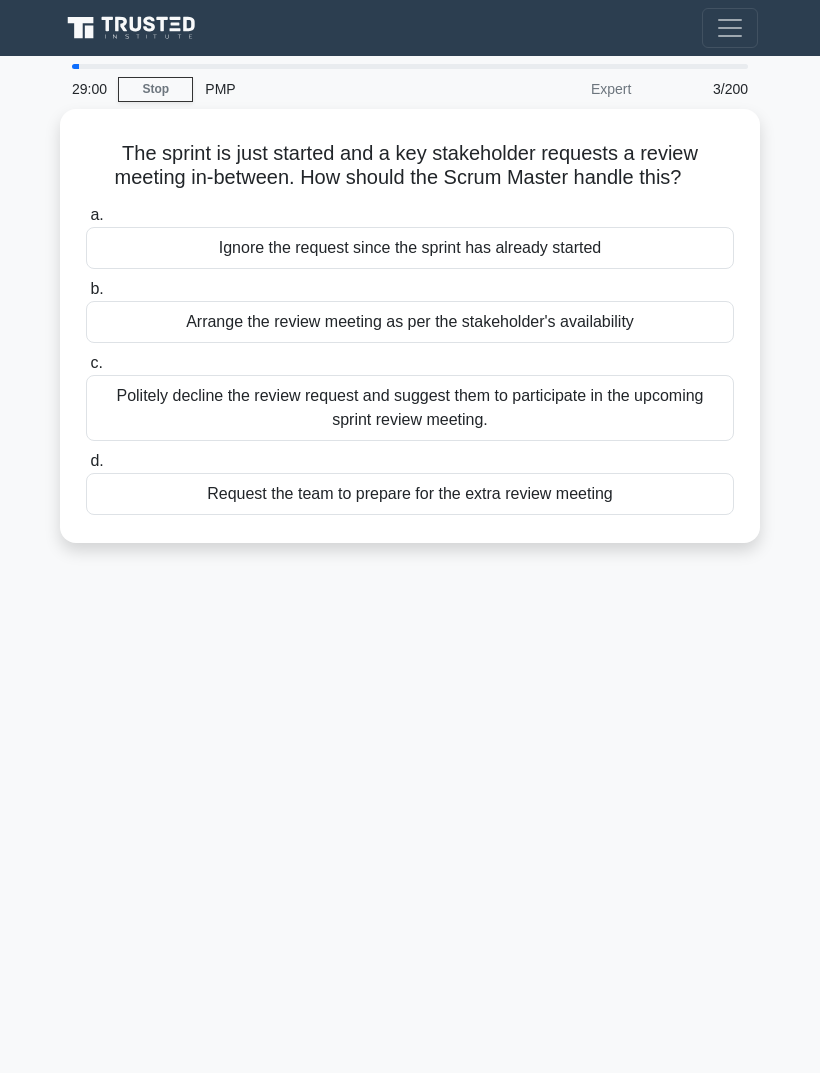 click on "Request the team to prepare for the extra review meeting" at bounding box center (410, 494) 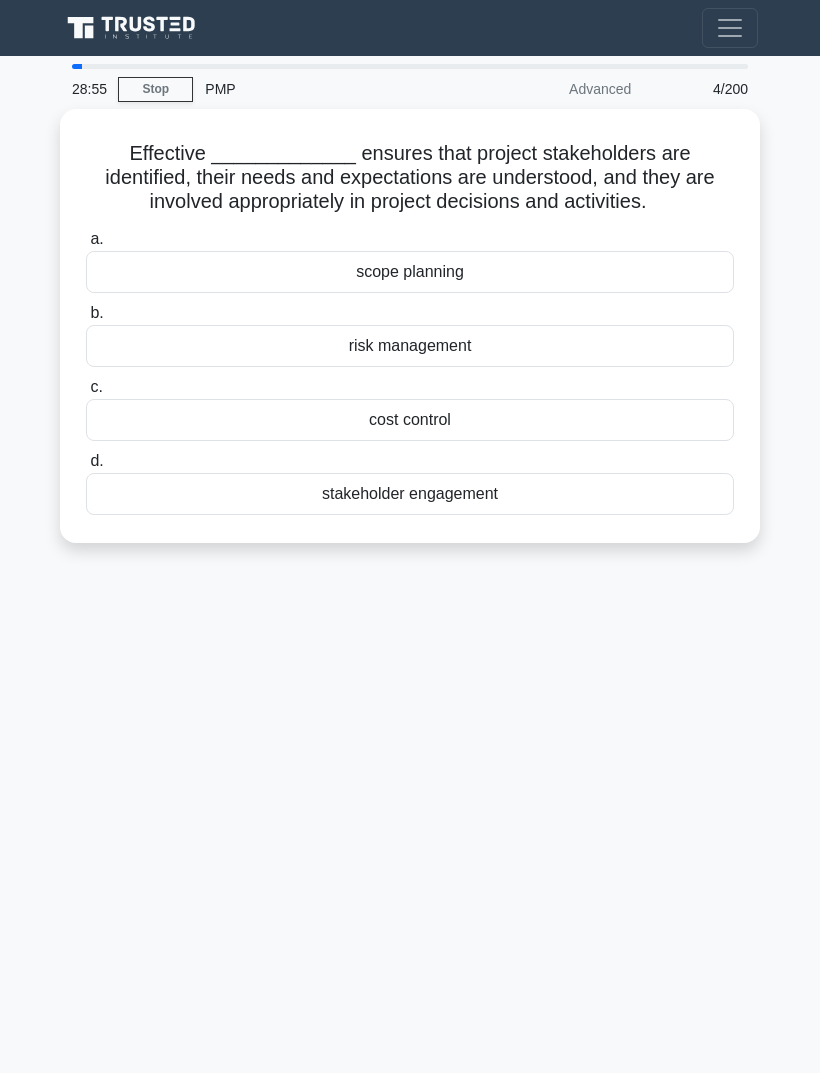 click on "stakeholder engagement" at bounding box center (410, 494) 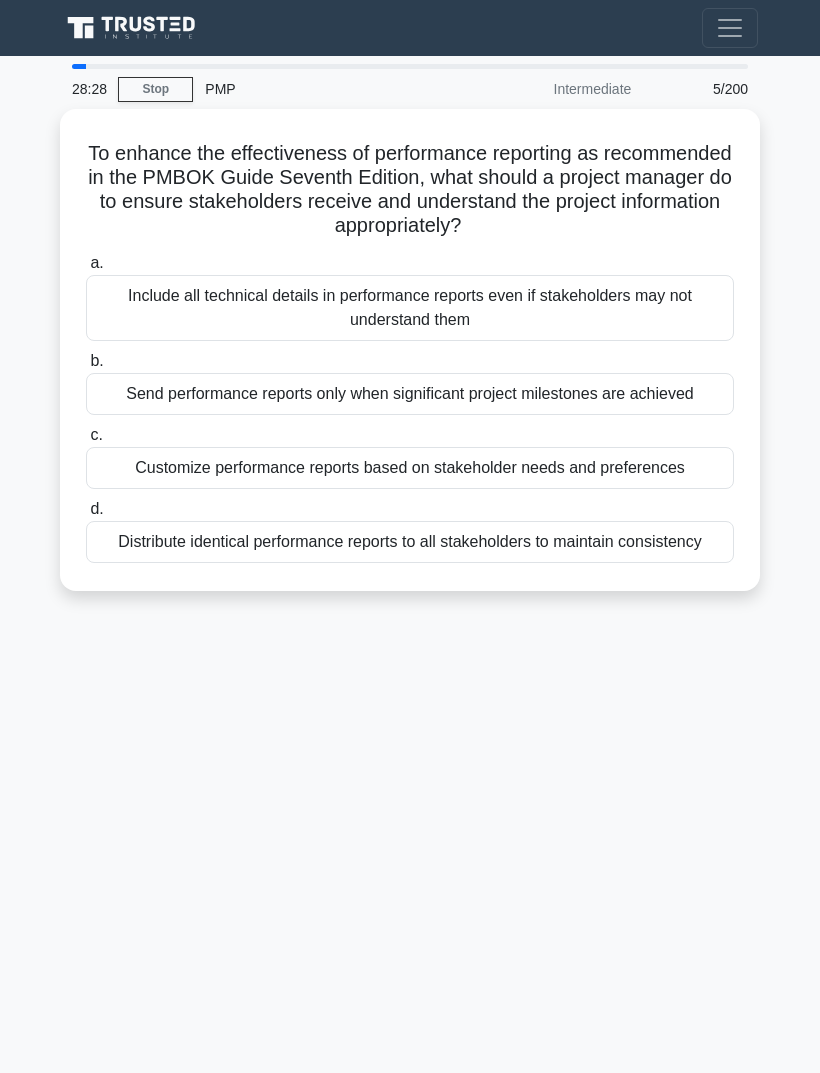click on "Customize performance reports based on stakeholder needs and preferences" at bounding box center [410, 468] 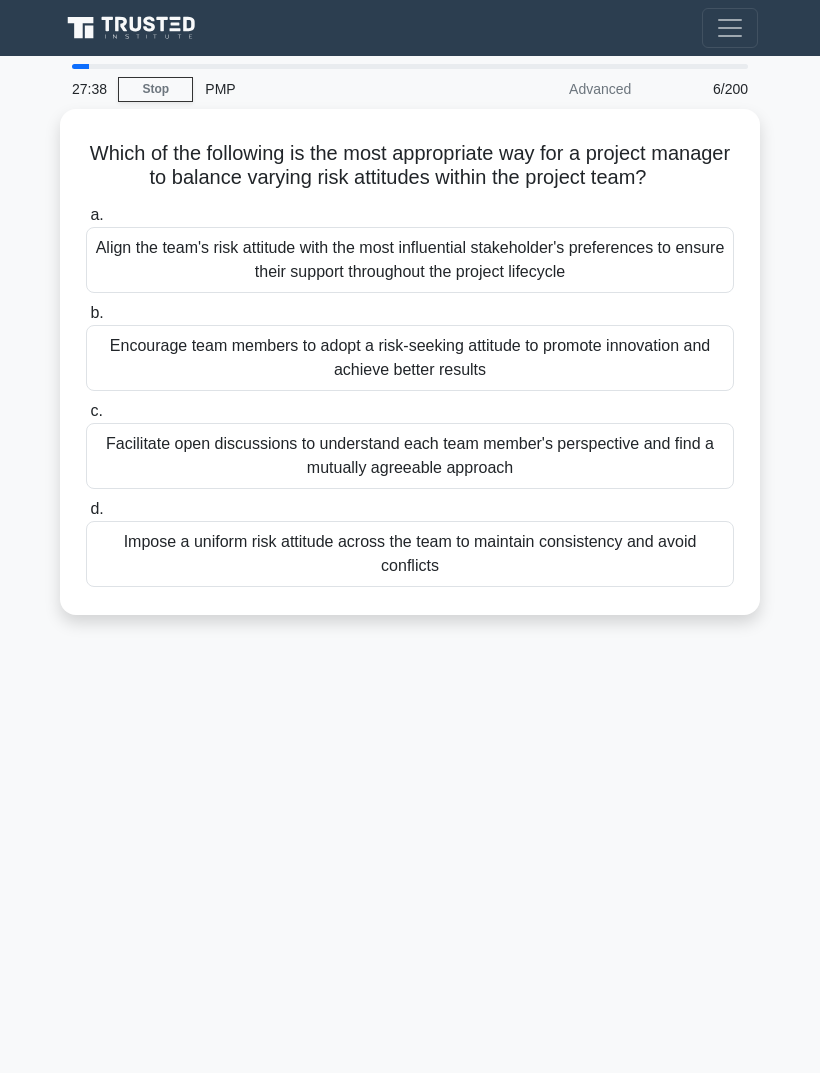 click on "Align the team's risk attitude with the most influential stakeholder's preferences to ensure their support throughout the project lifecycle" at bounding box center [410, 260] 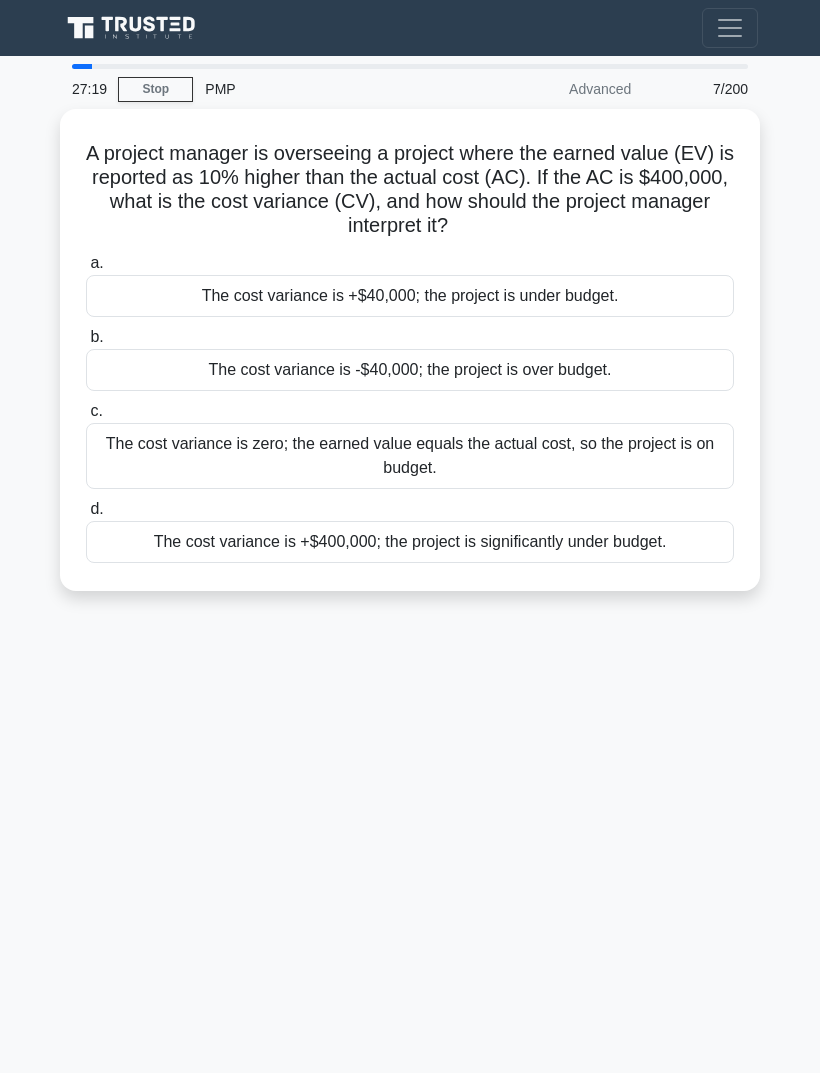 scroll, scrollTop: 20, scrollLeft: 0, axis: vertical 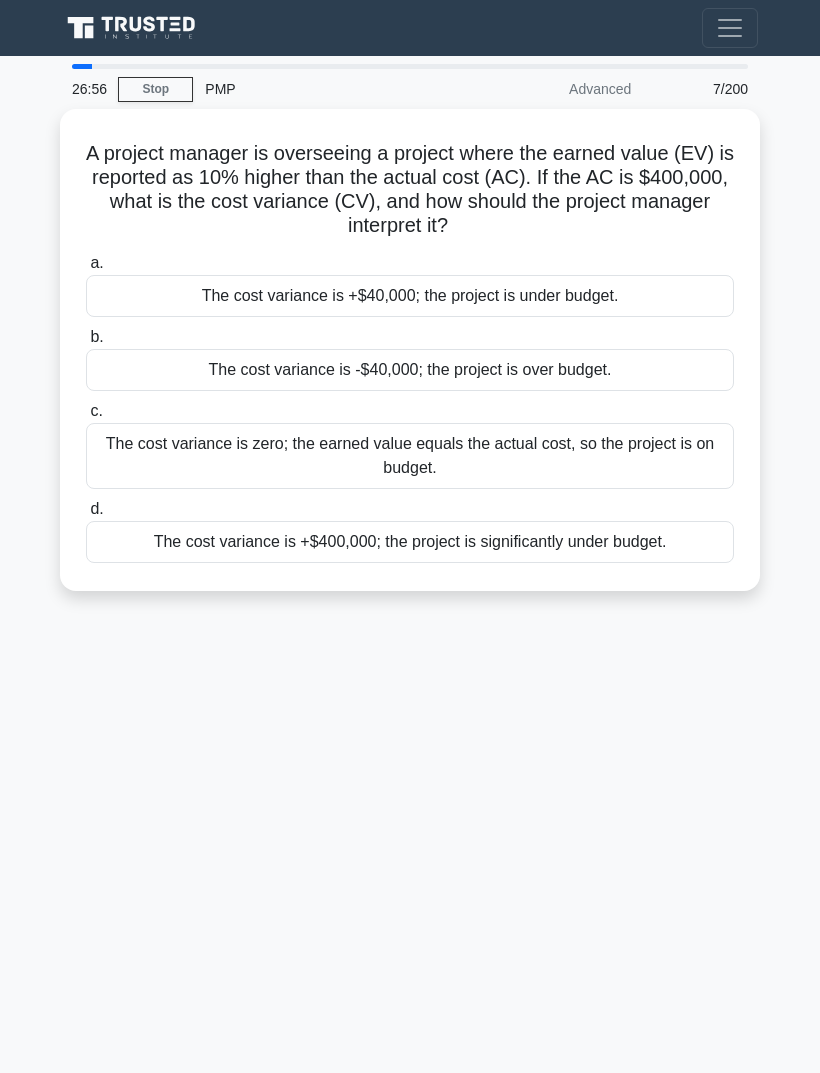 click on "The cost variance is +$40,000; the project is under budget." at bounding box center (410, 296) 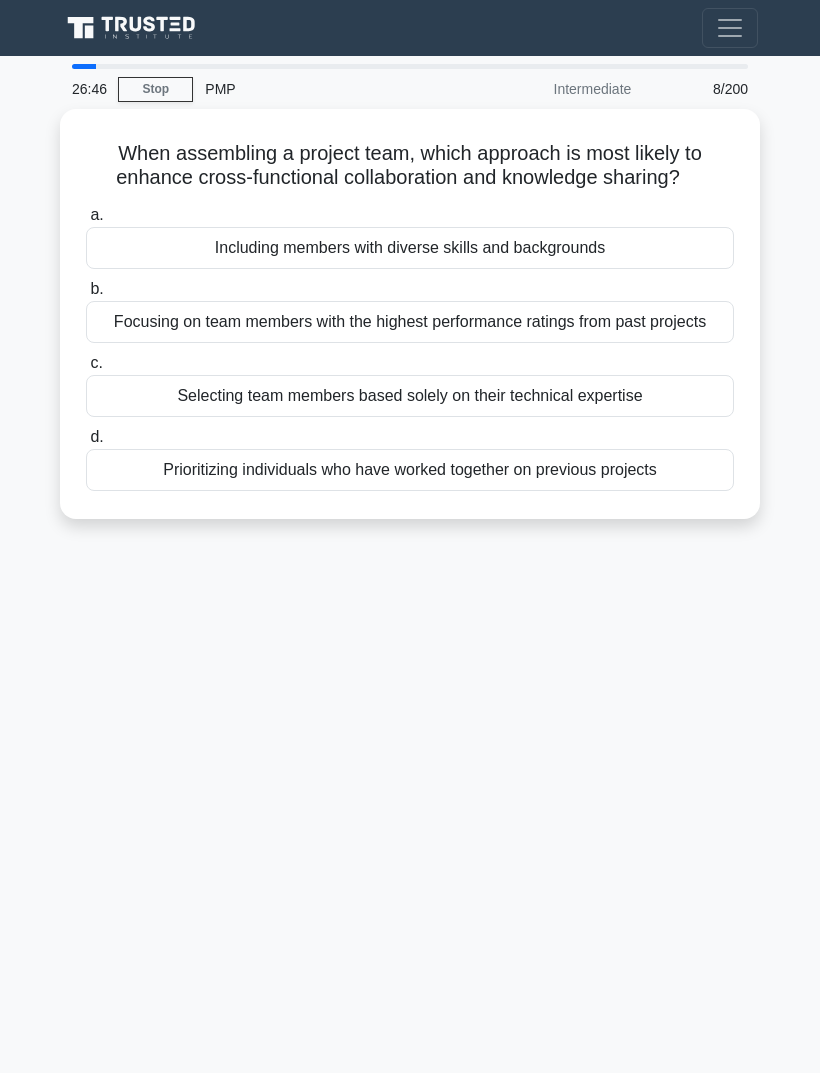 click on "Including members with diverse skills and backgrounds" at bounding box center [410, 248] 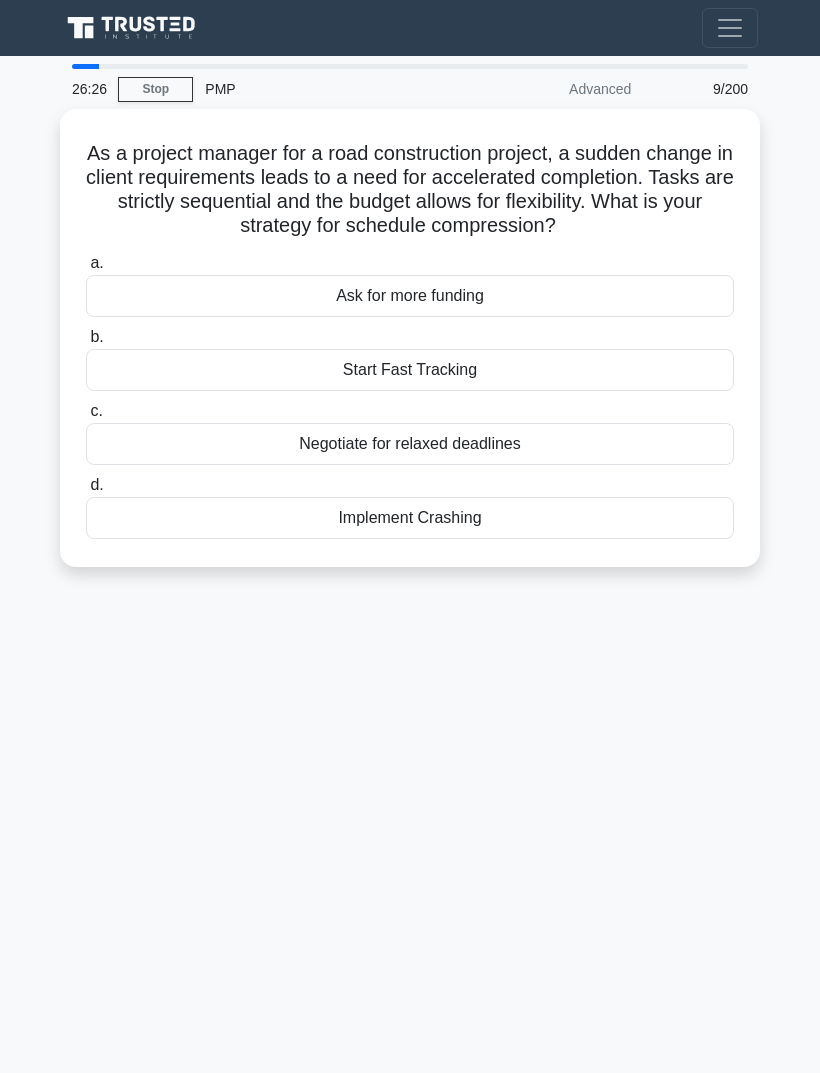 click on "Start Fast Tracking" at bounding box center (410, 370) 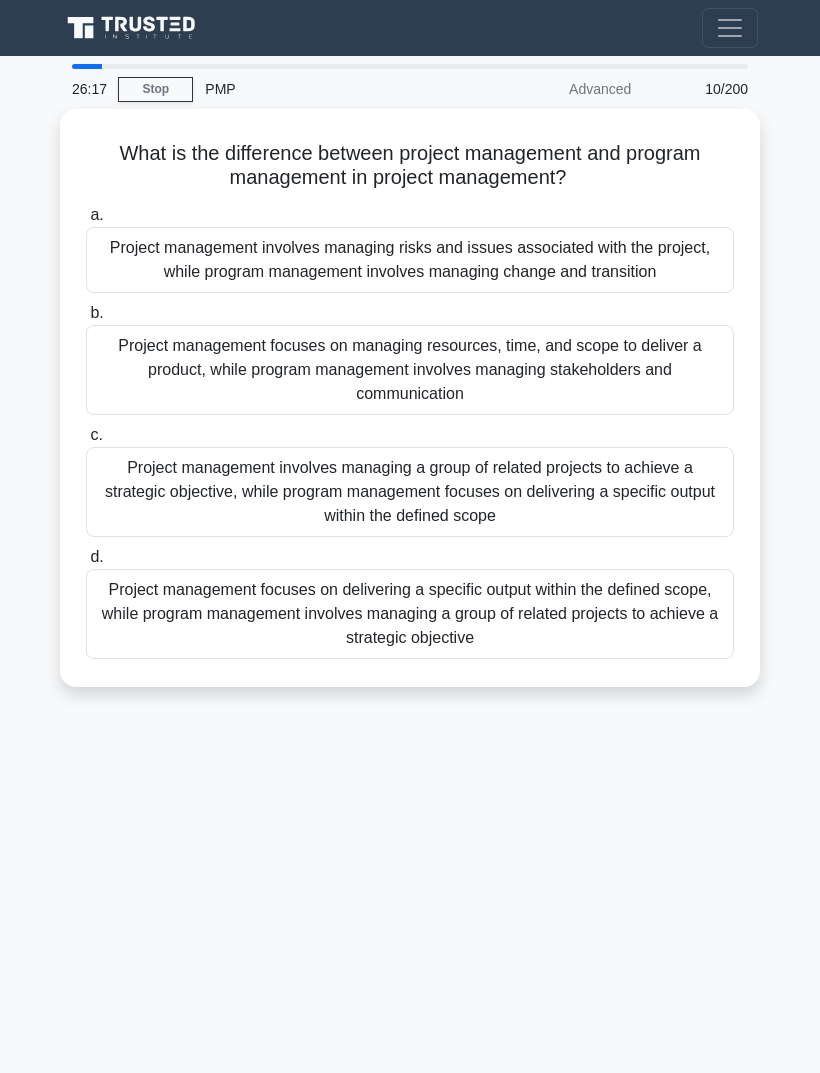 click on "26:17
Stop
PMP
Advanced
10/200
What is the difference between project management and program management in project management?
.spinner_0XTQ{transform-origin:center;animation:spinner_y6GP .75s linear infinite}@keyframes spinner_y6GP{100%{transform:rotate(360deg)}}
a.
b. c. d." at bounding box center (410, 564) 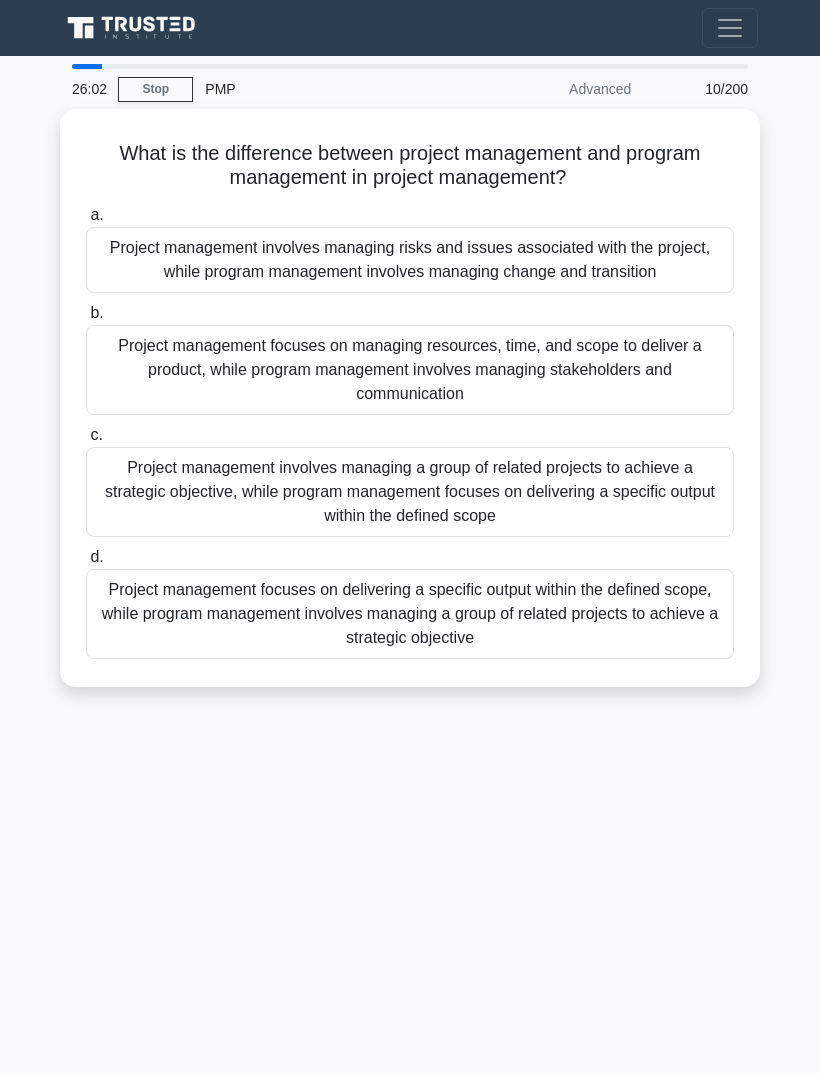 click on "Project management focuses on delivering a specific output within the defined scope, while program management involves managing a group of related projects to achieve a strategic objective" at bounding box center (410, 614) 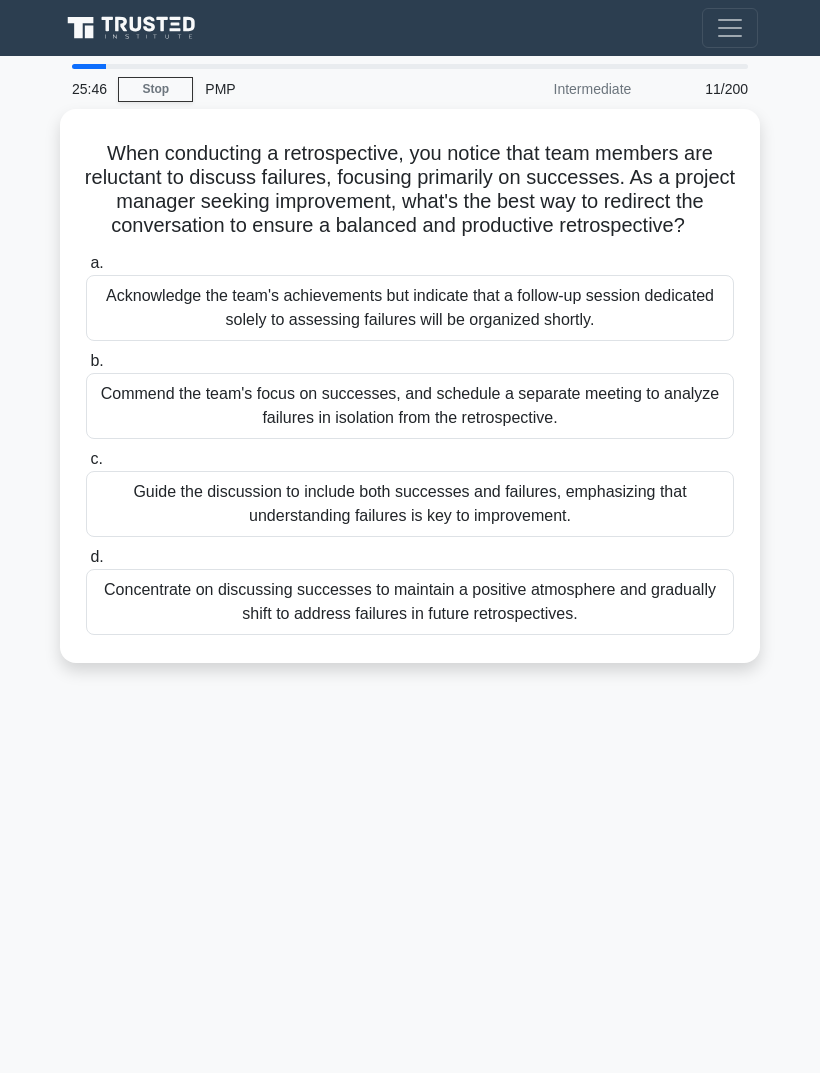 click on "Guide the discussion to include both successes and failures, emphasizing that understanding failures is key to improvement." at bounding box center (410, 504) 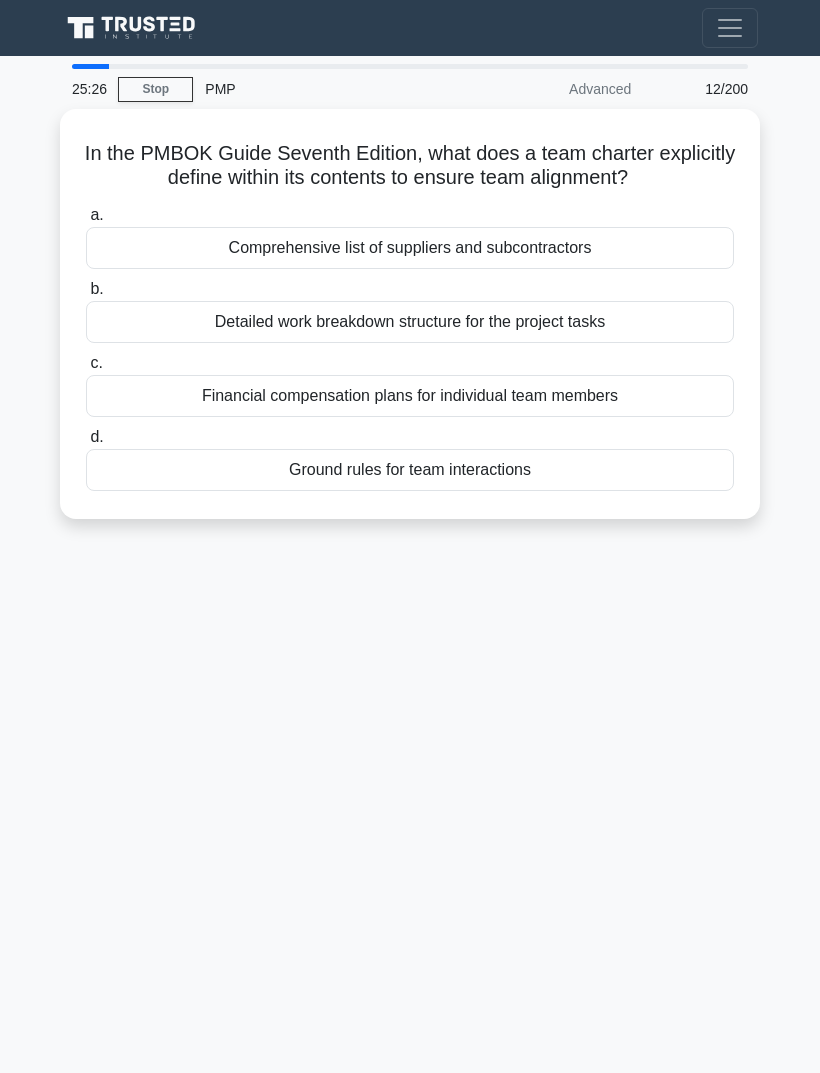 click on "Ground rules for team interactions" at bounding box center [410, 470] 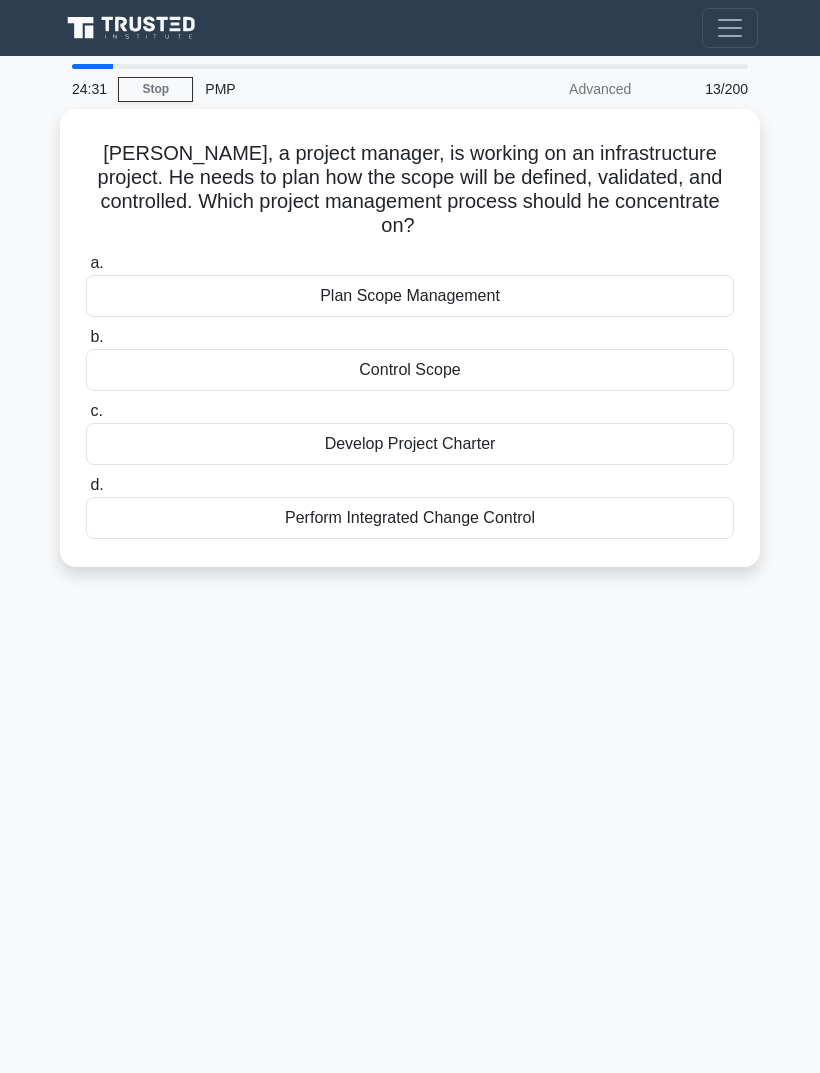 click on "Plan Scope Management" at bounding box center [410, 296] 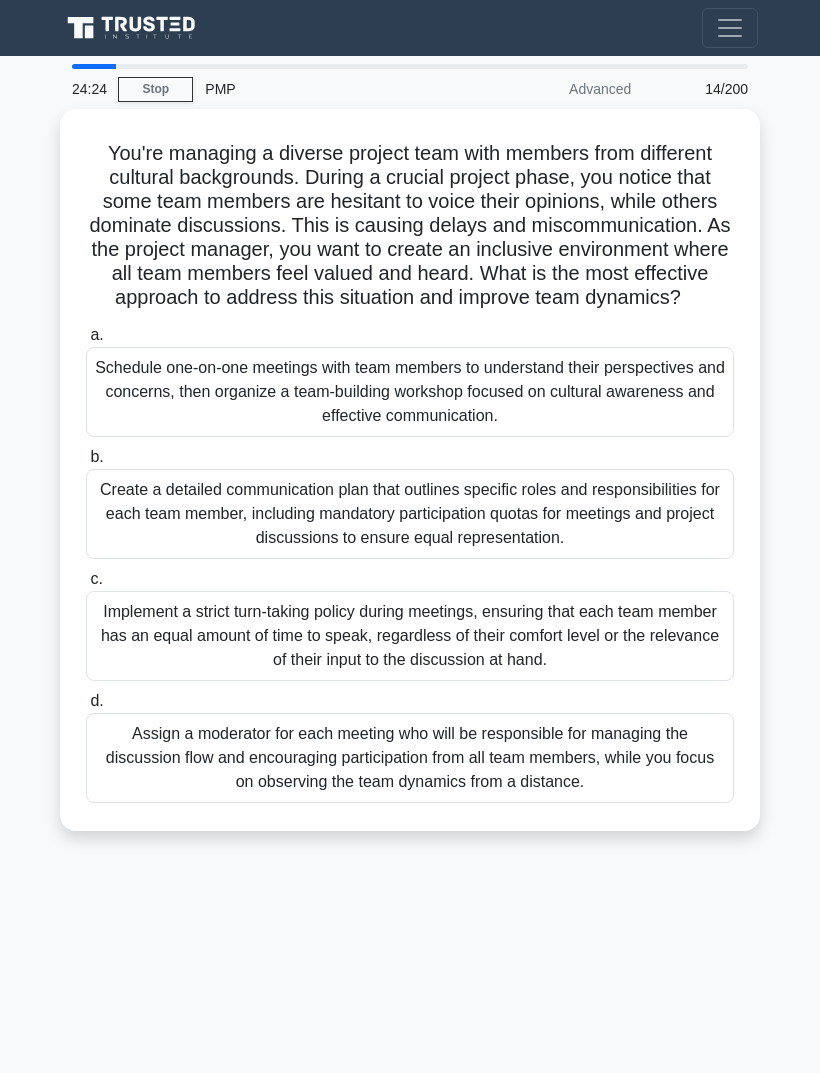 scroll, scrollTop: 64, scrollLeft: 0, axis: vertical 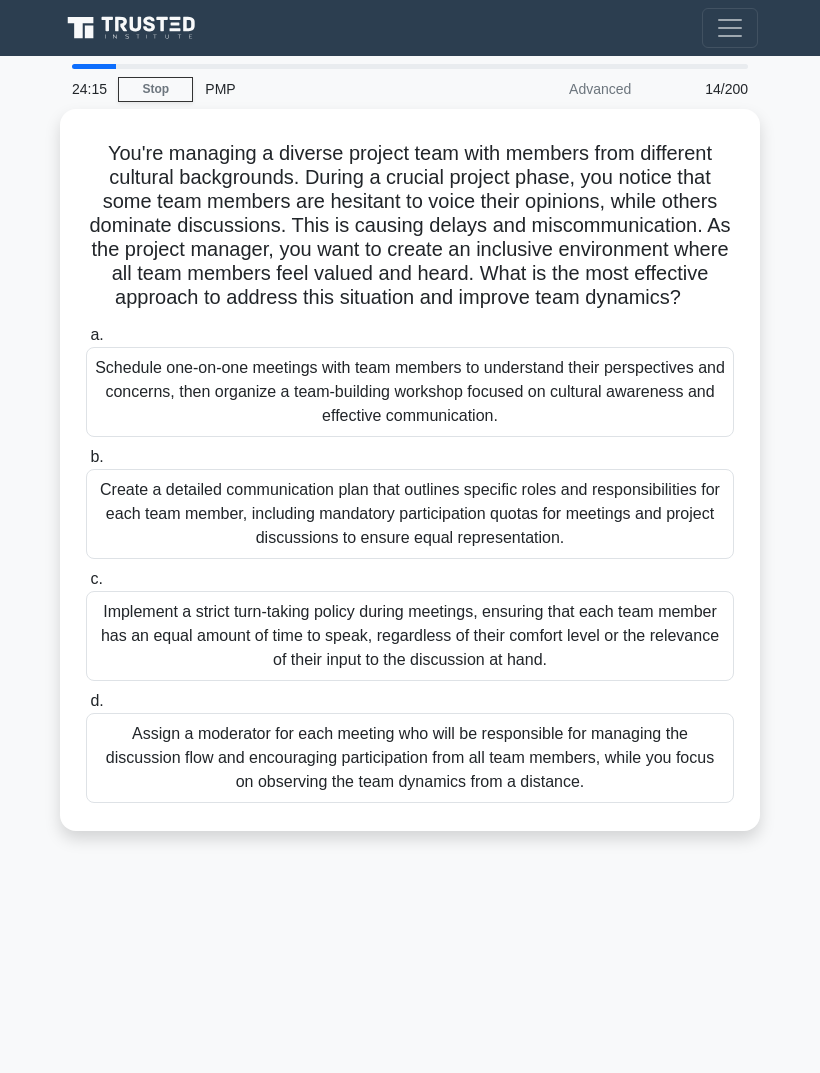 click on "Schedule one-on-one meetings with team members to understand their perspectives and concerns, then organize a team-building workshop focused on cultural awareness and effective communication." at bounding box center [410, 392] 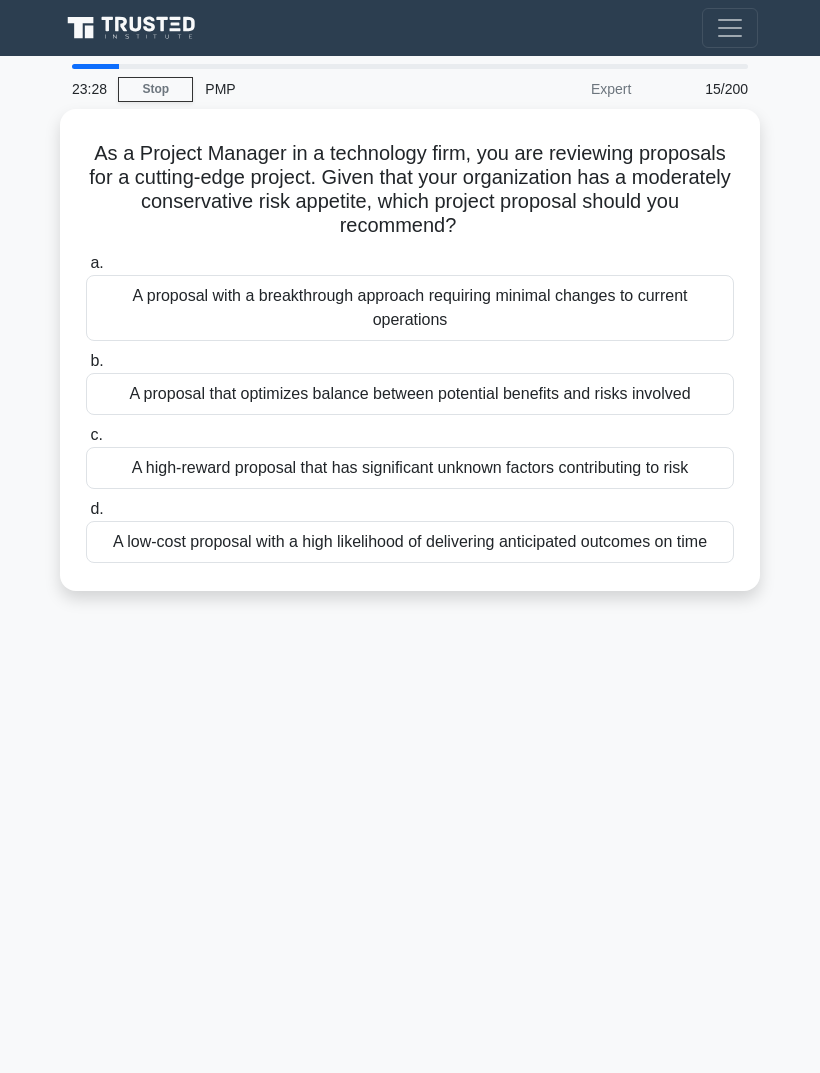 click on "A proposal that optimizes balance between potential benefits and risks involved" at bounding box center [410, 394] 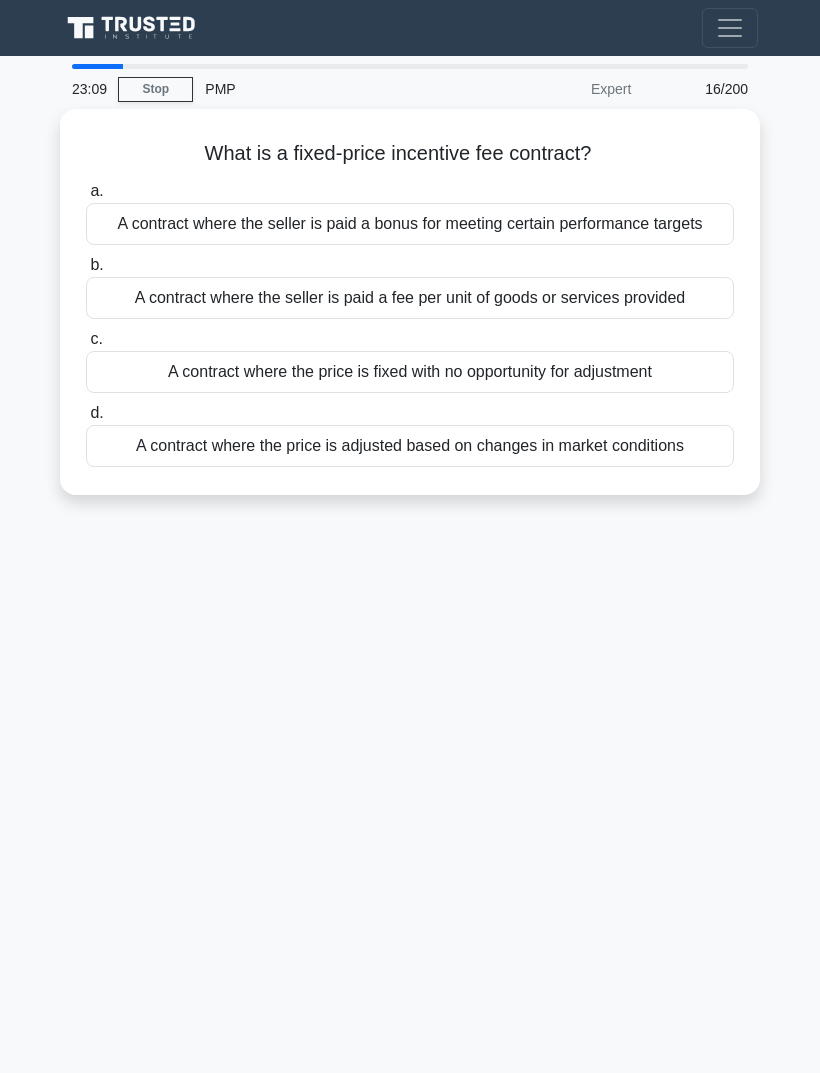 click on "A contract where the seller is paid a bonus for meeting certain performance targets" at bounding box center [410, 224] 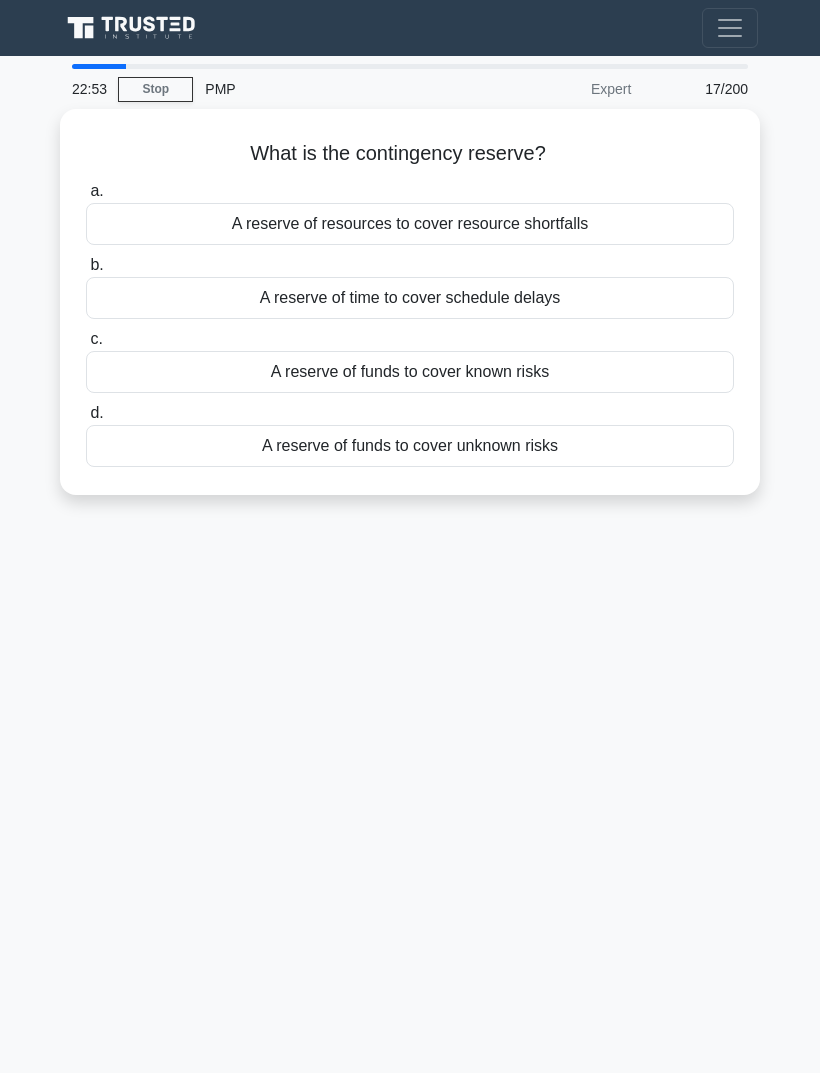 click on "A reserve of funds to cover known risks" at bounding box center (410, 372) 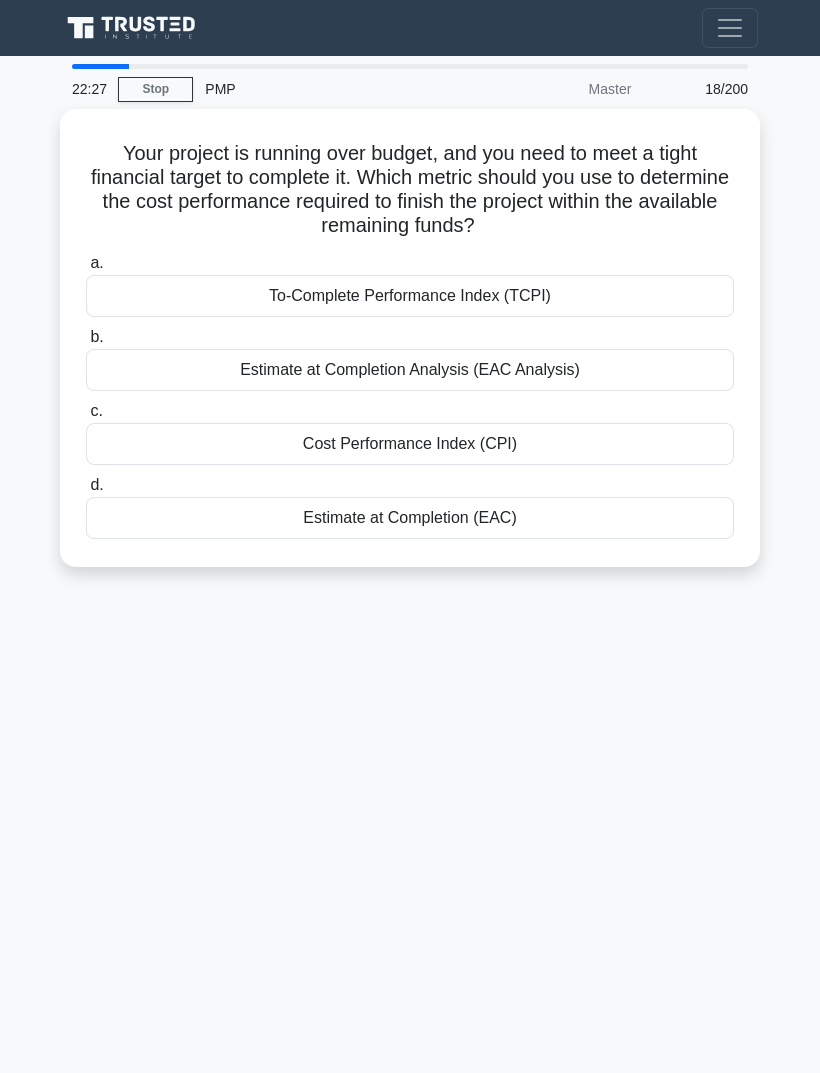 click on "To-Complete Performance Index (TCPI)" at bounding box center [410, 296] 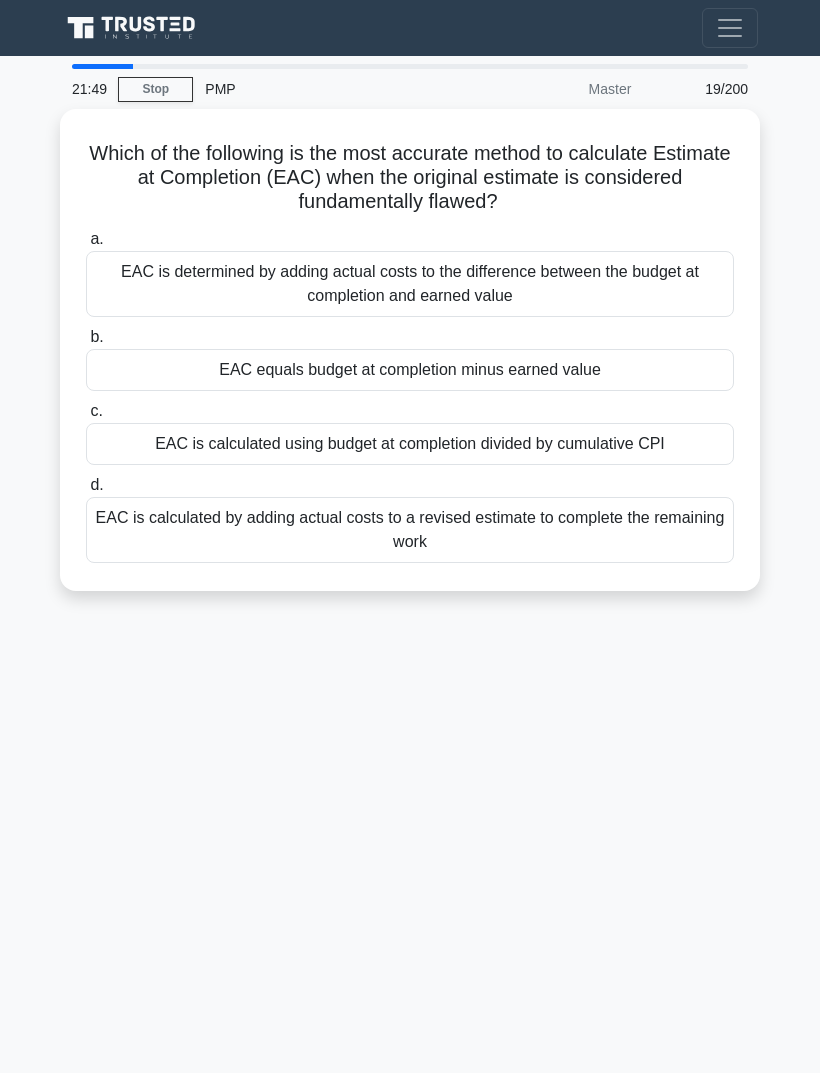 click on "EAC is calculated by adding actual costs to a revised estimate to complete the remaining work" at bounding box center (410, 530) 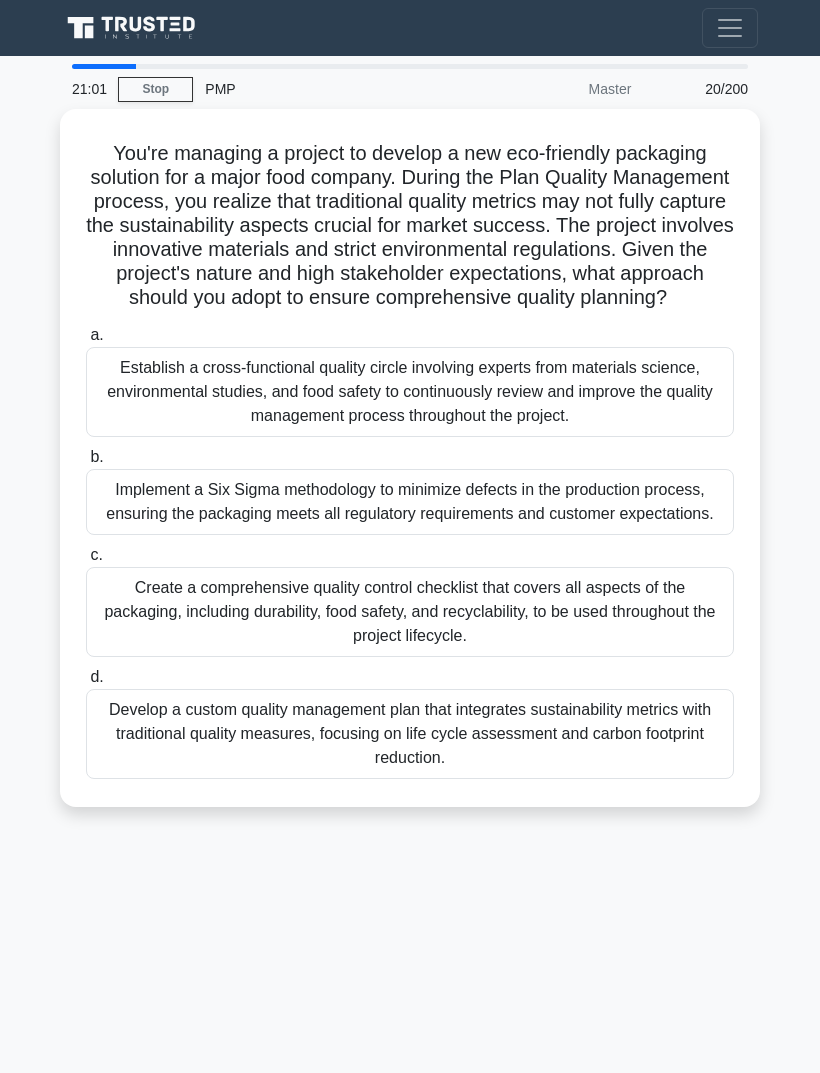 click on "Establish a cross-functional quality circle involving experts from materials science, environmental studies, and food safety to continuously review and improve the quality management process throughout the project." at bounding box center [410, 392] 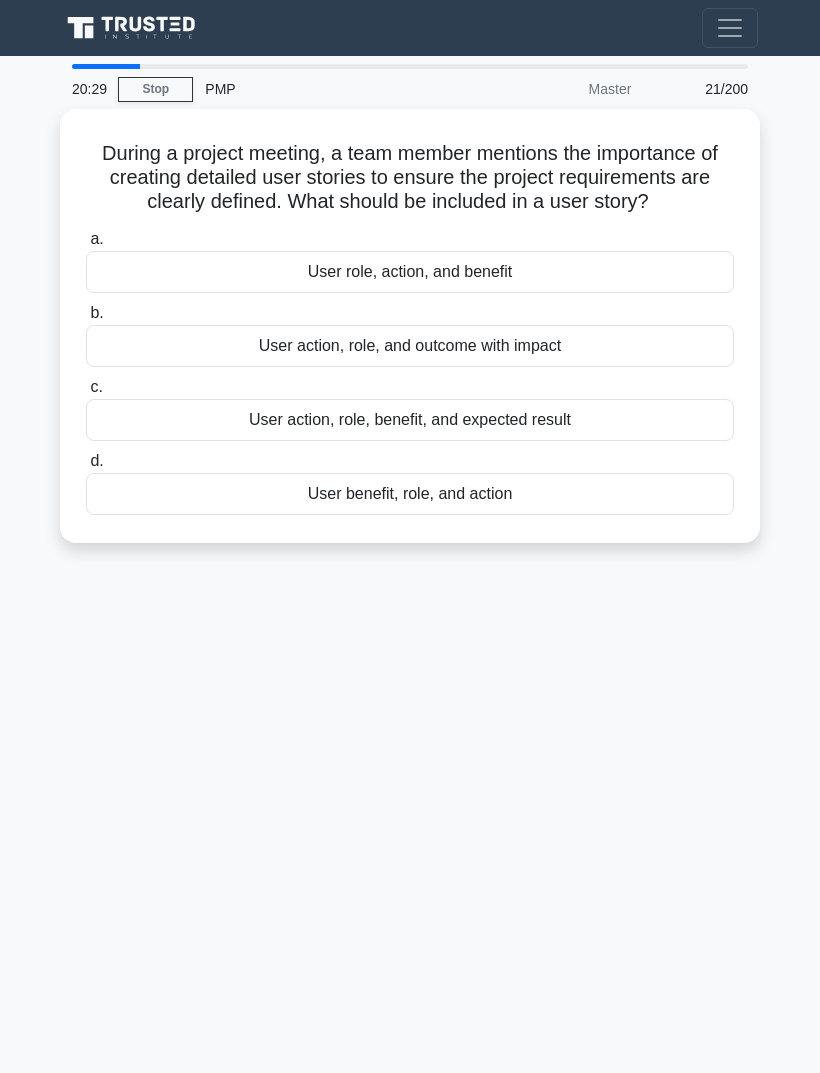 click on "User action, role, and outcome with impact" at bounding box center [410, 346] 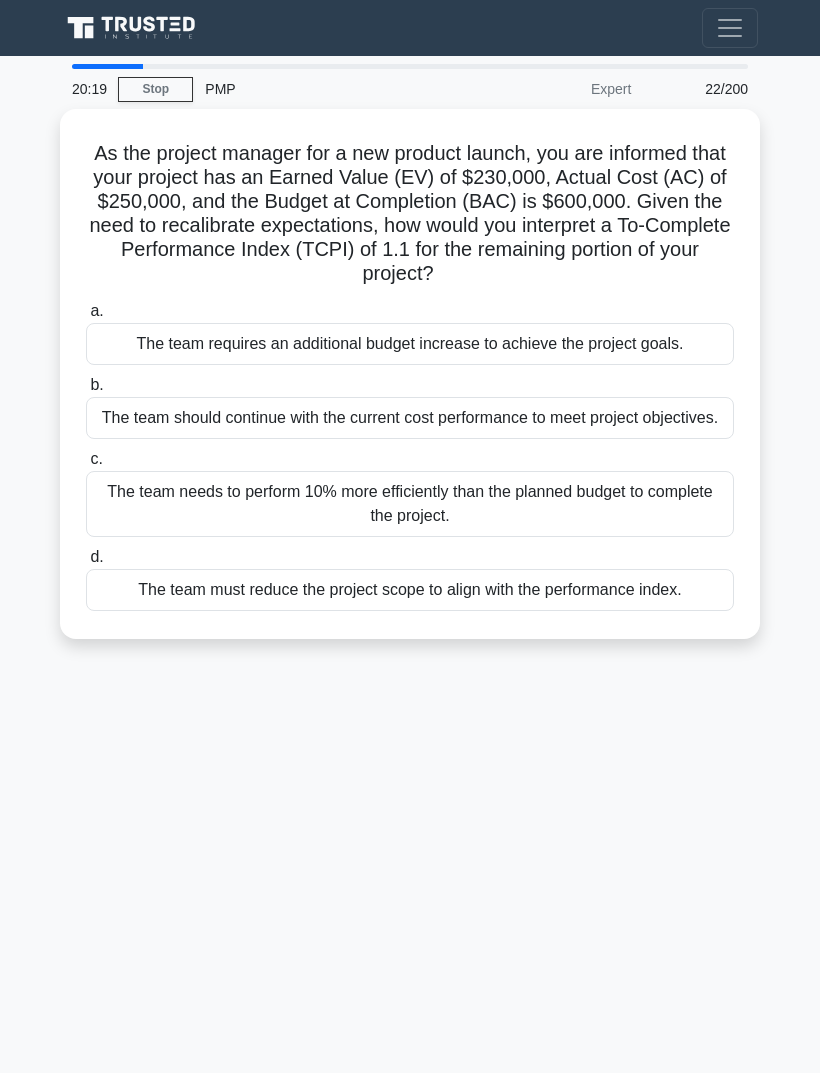click on "The team needs to perform 10% more efficiently than the planned budget to complete the project." at bounding box center (410, 504) 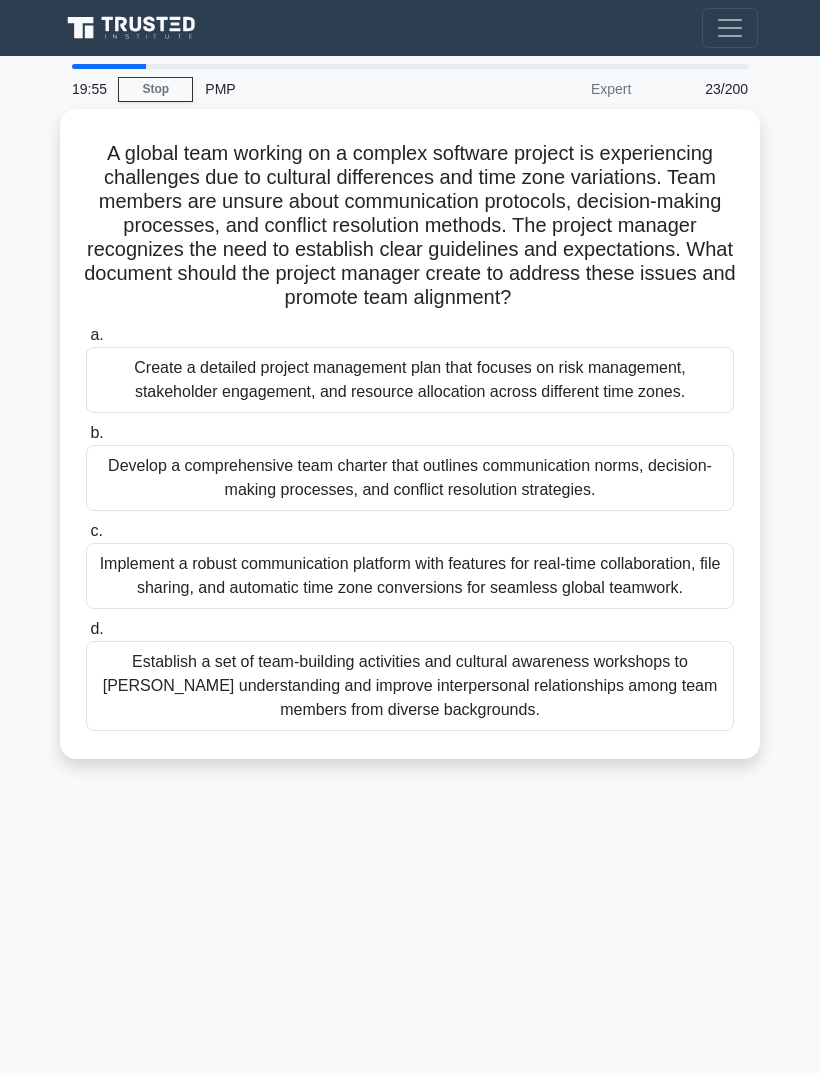 click on "Implement a robust communication platform with features for real-time collaboration, file sharing, and automatic time zone conversions for seamless global teamwork." at bounding box center (410, 576) 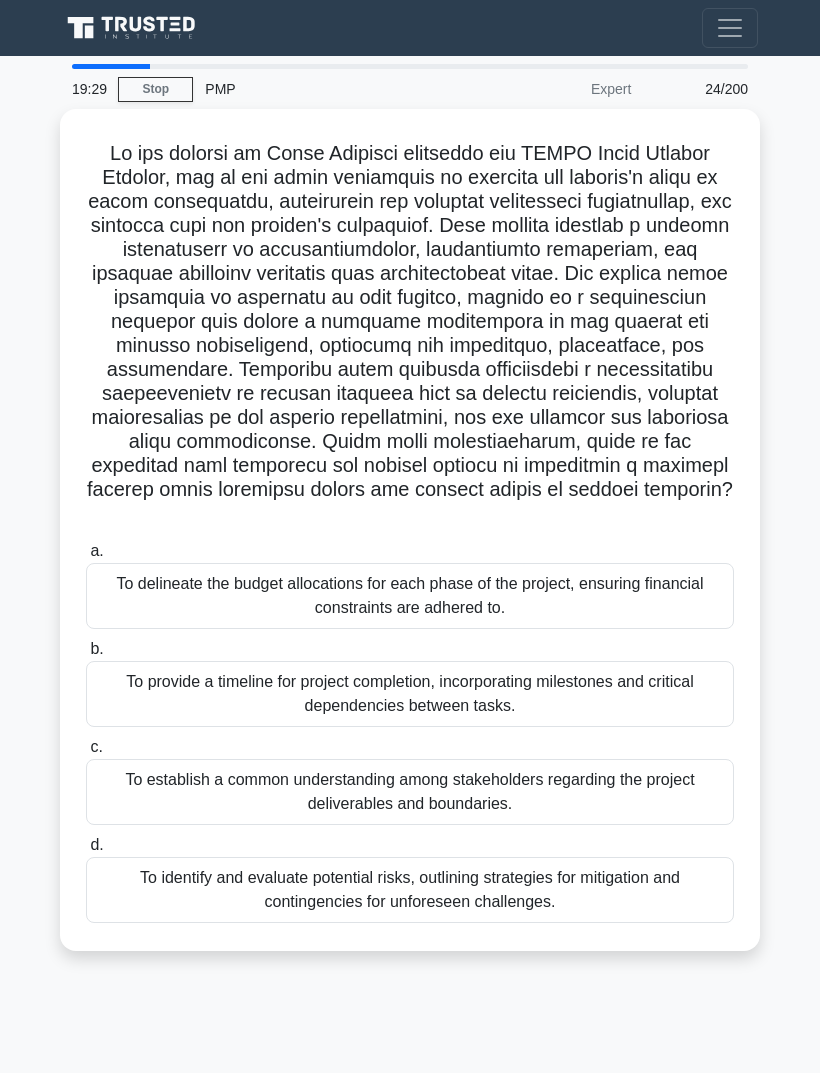 click on "To establish a common understanding among stakeholders regarding the project deliverables and boundaries." at bounding box center [410, 792] 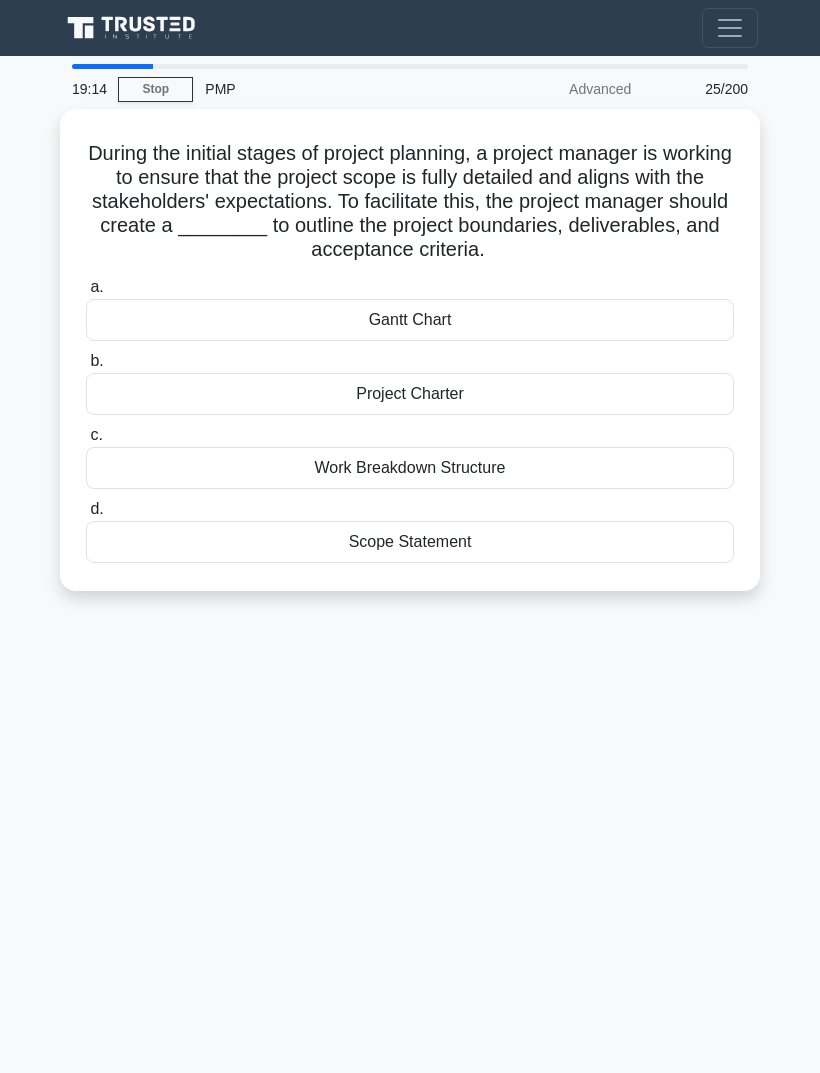 click on "Scope Statement" at bounding box center [410, 542] 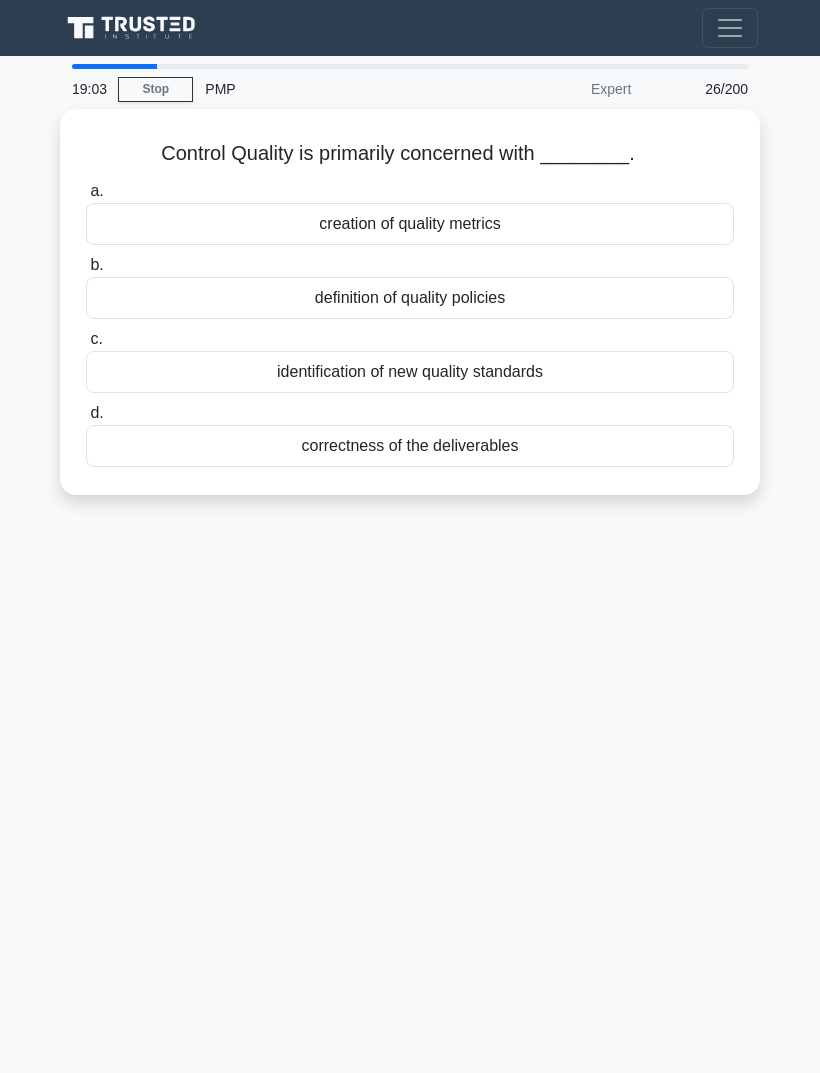 click on "correctness of the deliverables" at bounding box center [410, 446] 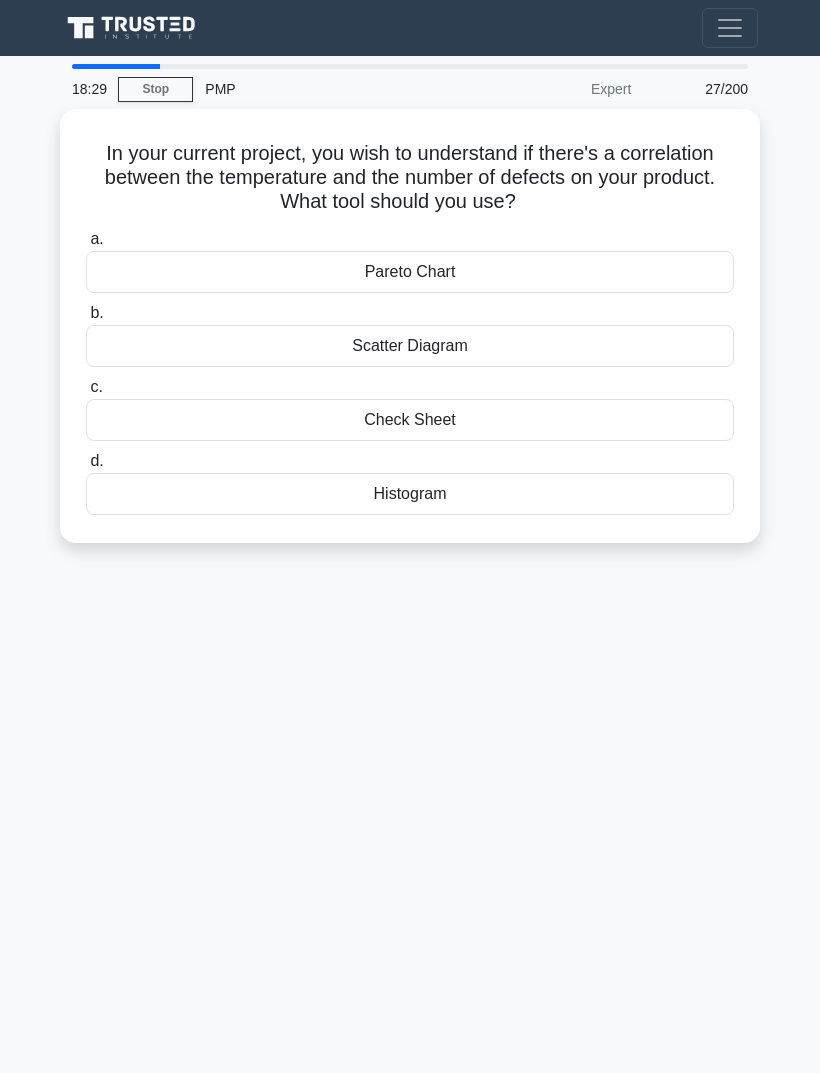 click on "Scatter Diagram" at bounding box center (410, 346) 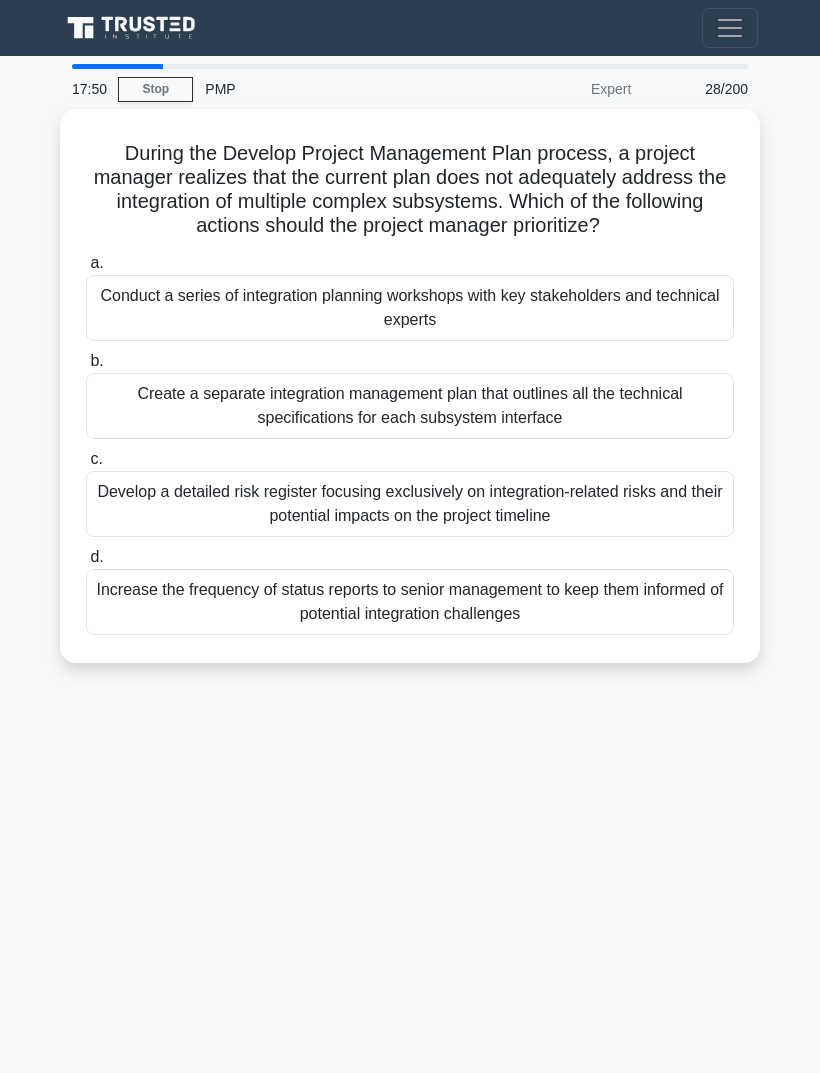 click on "Conduct a series of integration planning workshops with key stakeholders and technical experts" at bounding box center [410, 308] 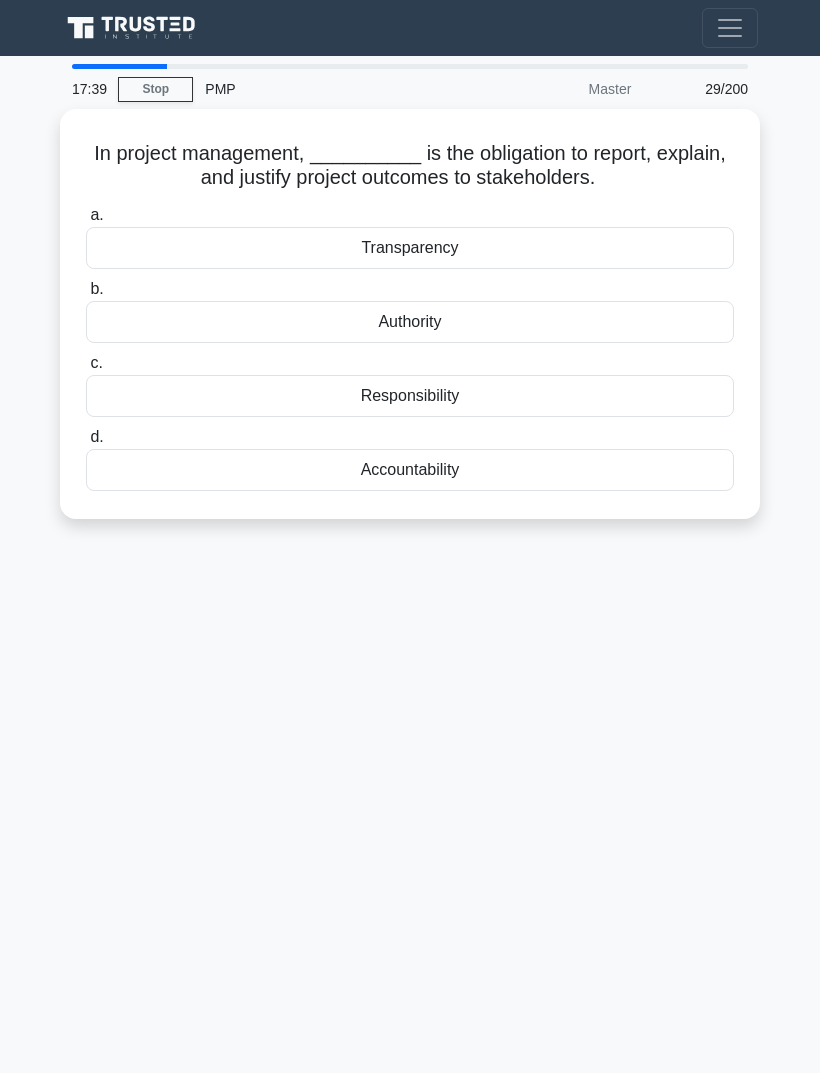 click on "Transparency" at bounding box center [410, 248] 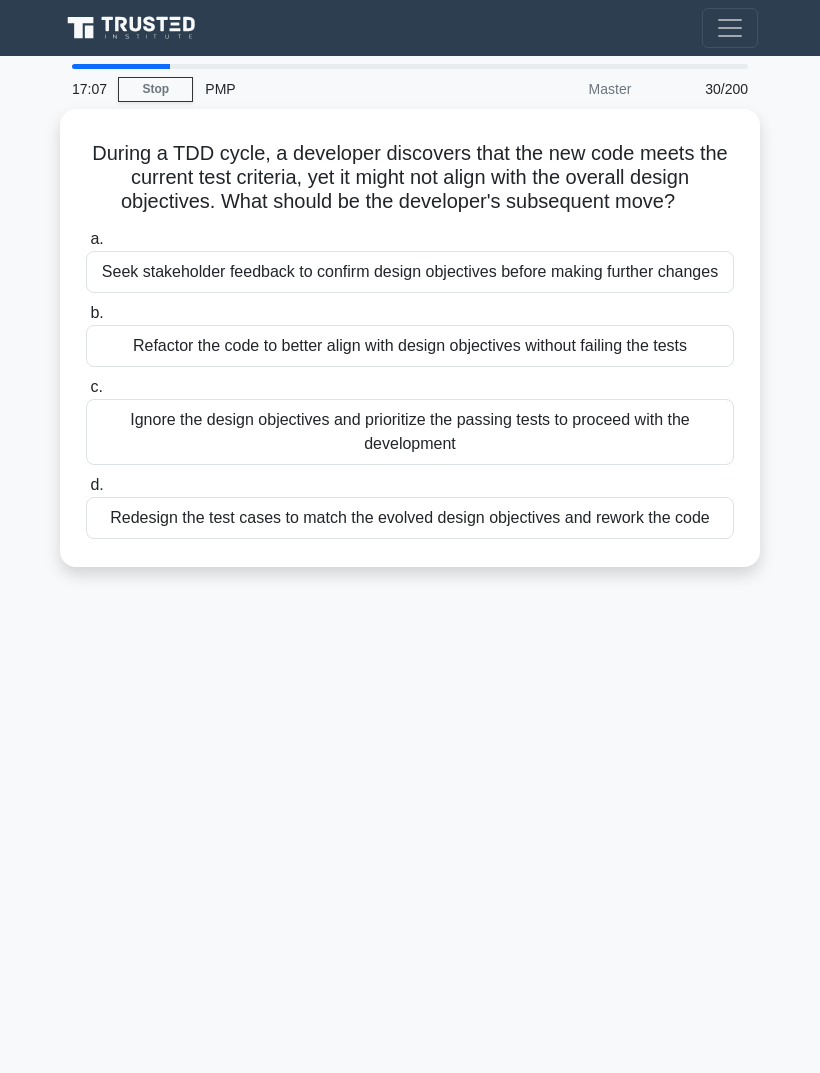 click on "Refactor the code to better align with design objectives without failing the tests" at bounding box center (410, 346) 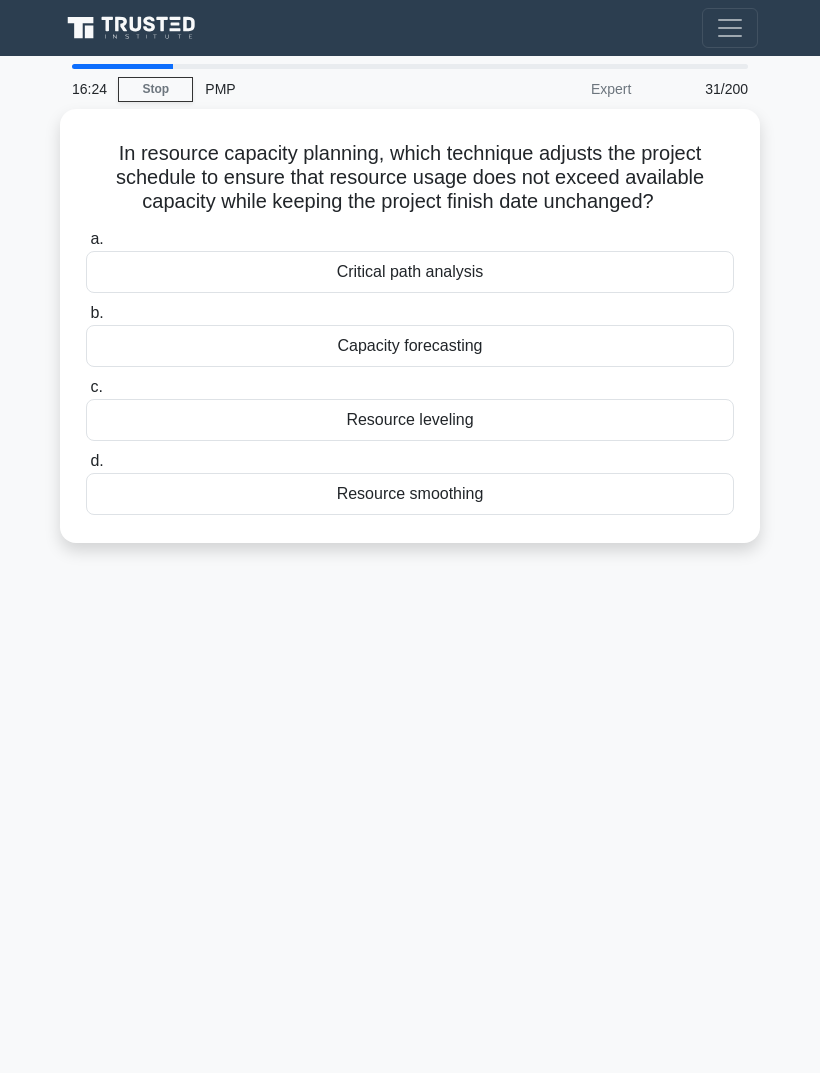click on "Resource leveling" at bounding box center (410, 420) 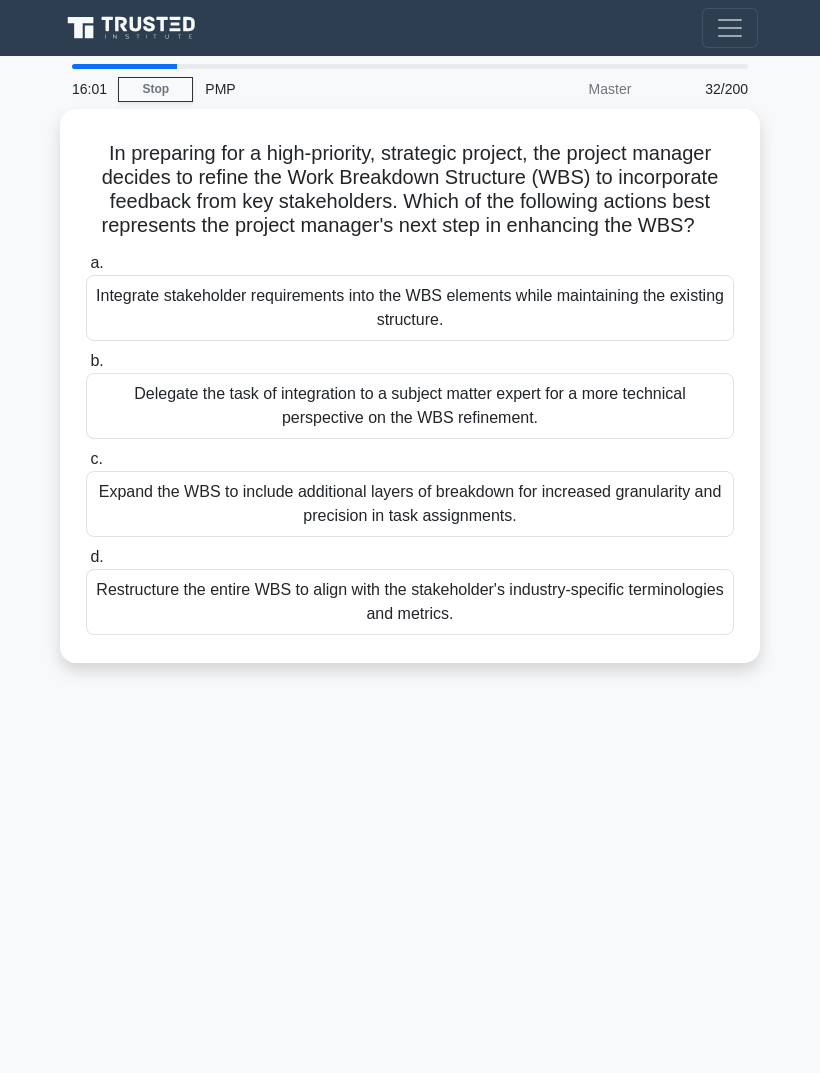 click on "Expand the WBS to include additional layers of breakdown for increased granularity and precision in task assignments." at bounding box center (410, 504) 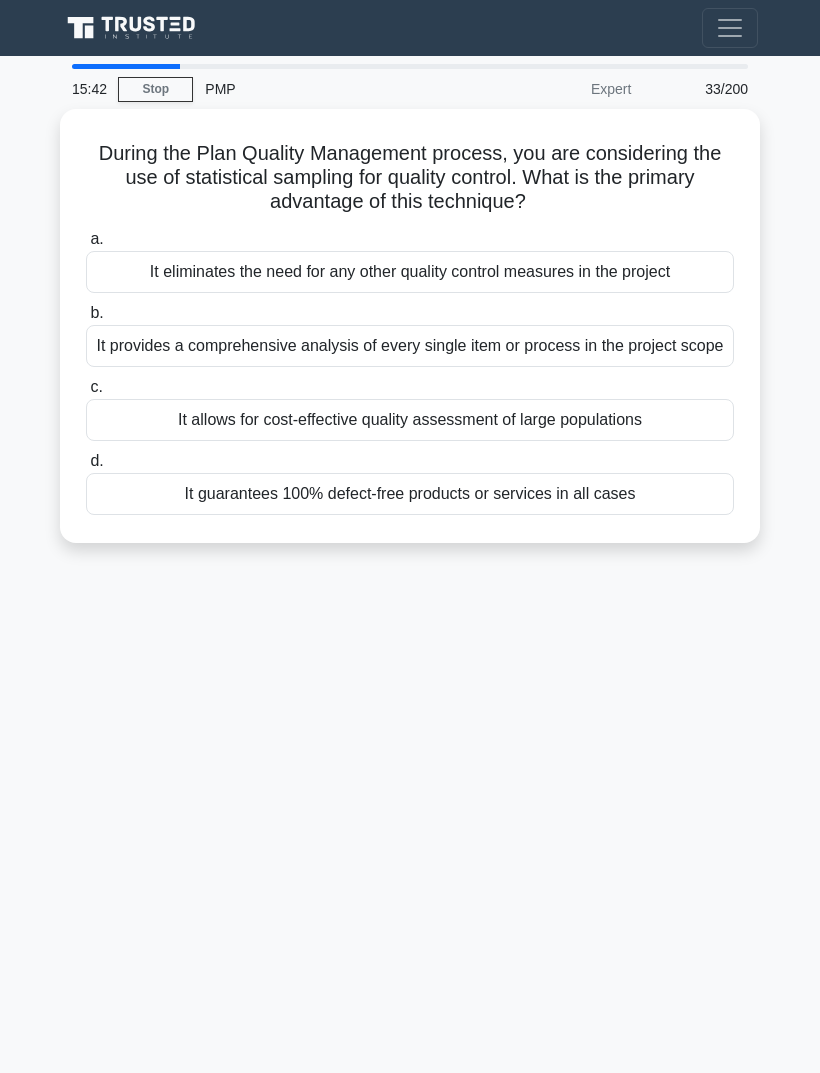click on "It provides a comprehensive analysis of every single item or process in the project scope" at bounding box center (410, 346) 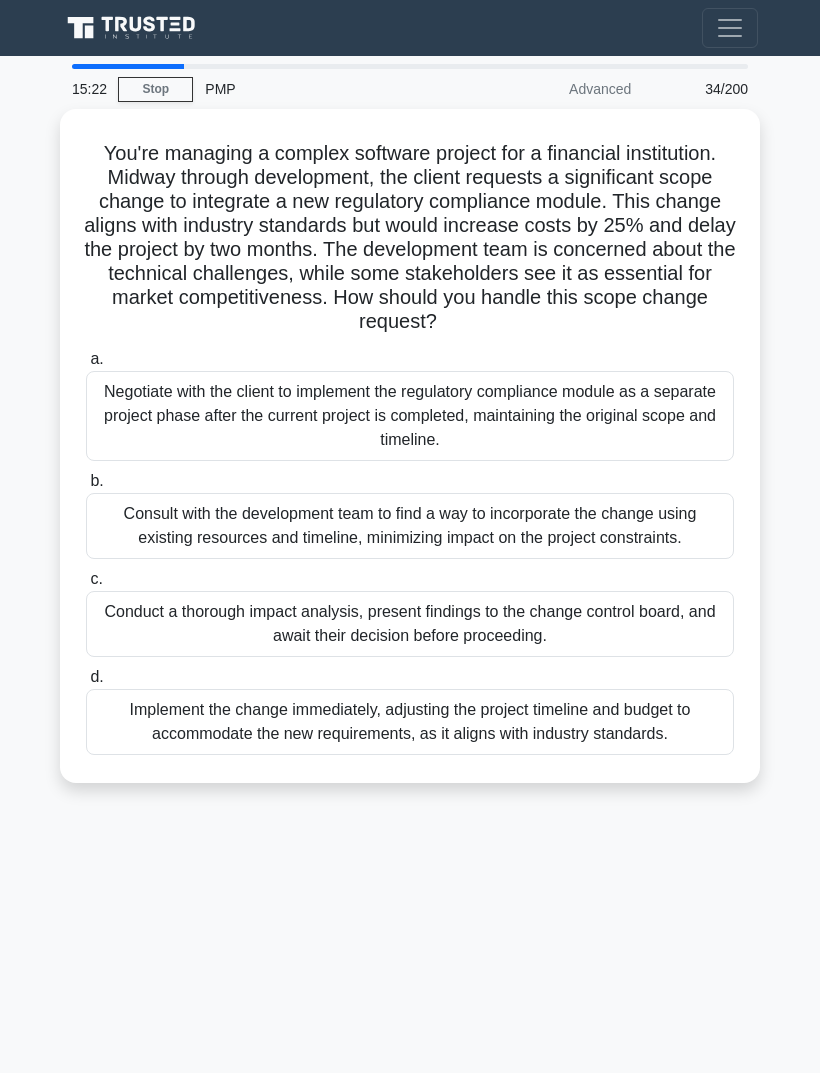 click on "Conduct a thorough impact analysis, present findings to the change control board, and await their decision before proceeding." at bounding box center [410, 624] 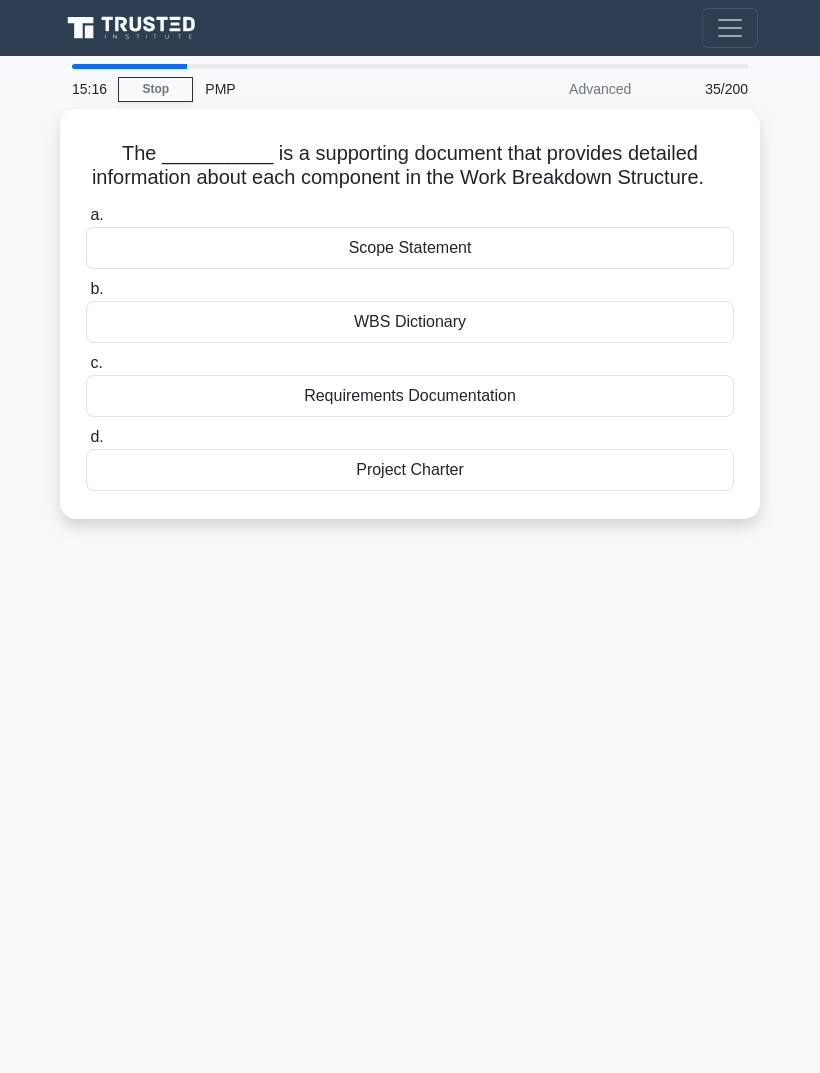 click on "WBS Dictionary" at bounding box center (410, 322) 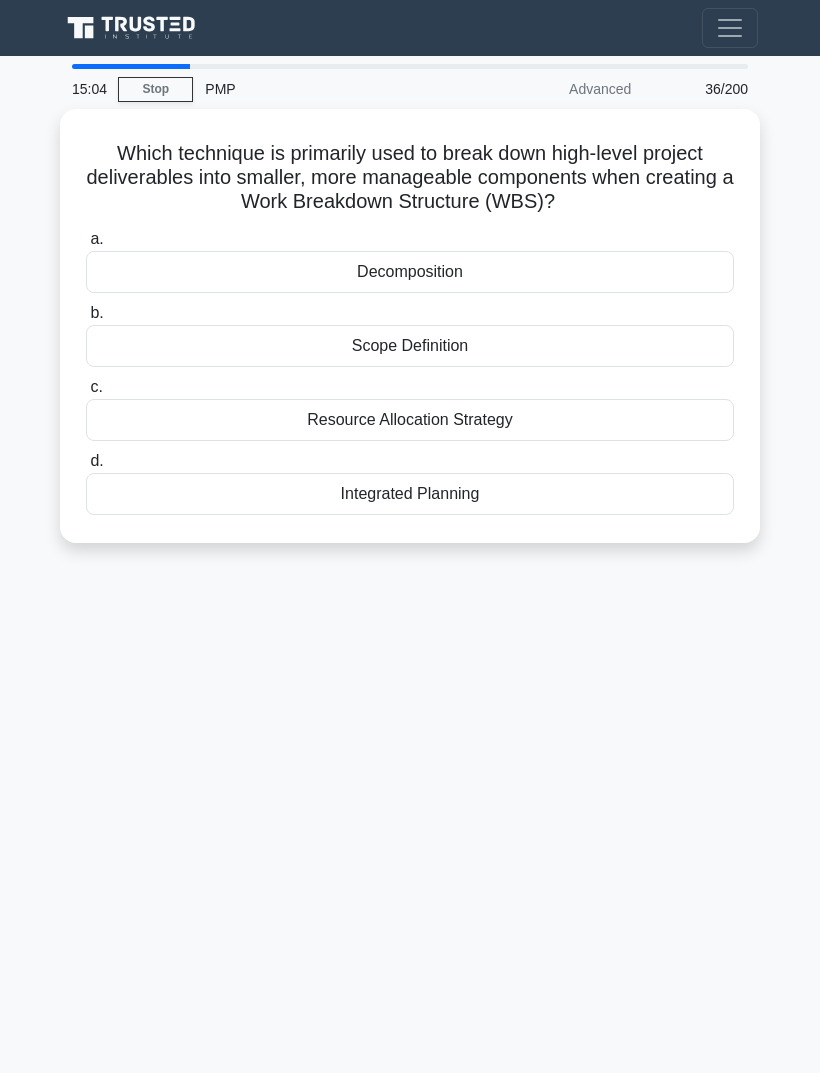 click on "Scope Definition" at bounding box center [410, 346] 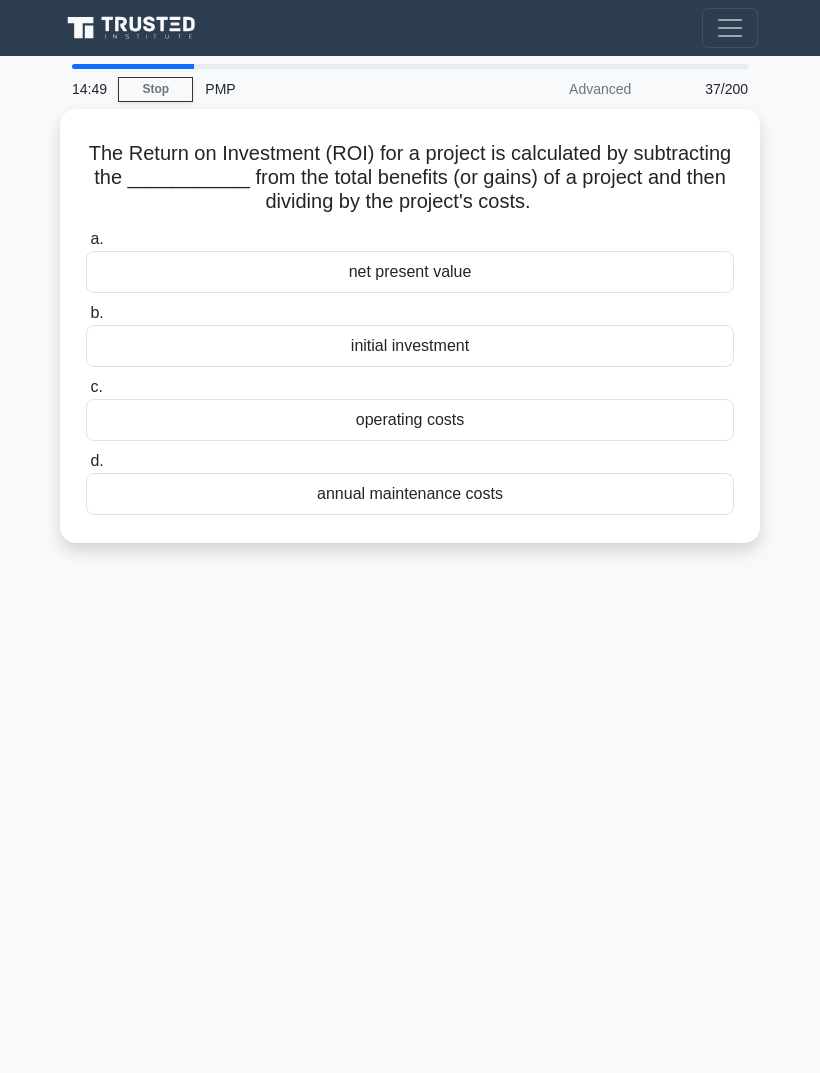 click on "net present value" at bounding box center [410, 272] 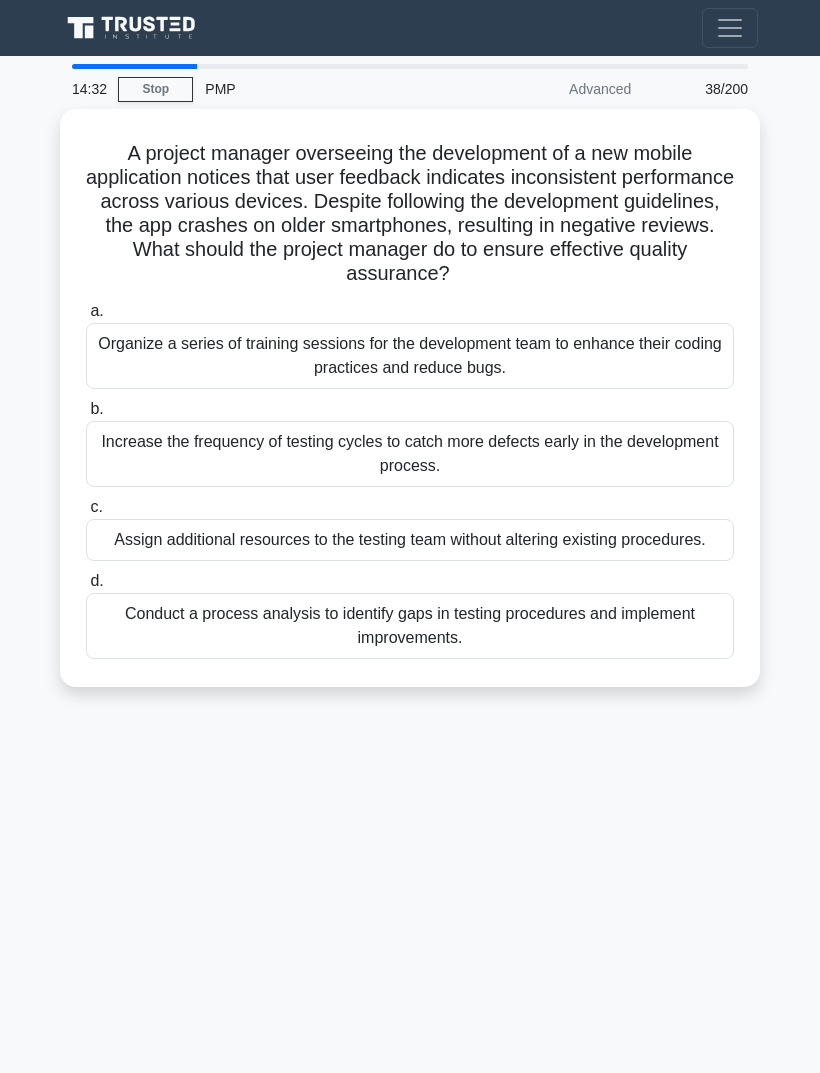 click on "Conduct a process analysis to identify gaps in testing procedures and implement improvements." at bounding box center [410, 626] 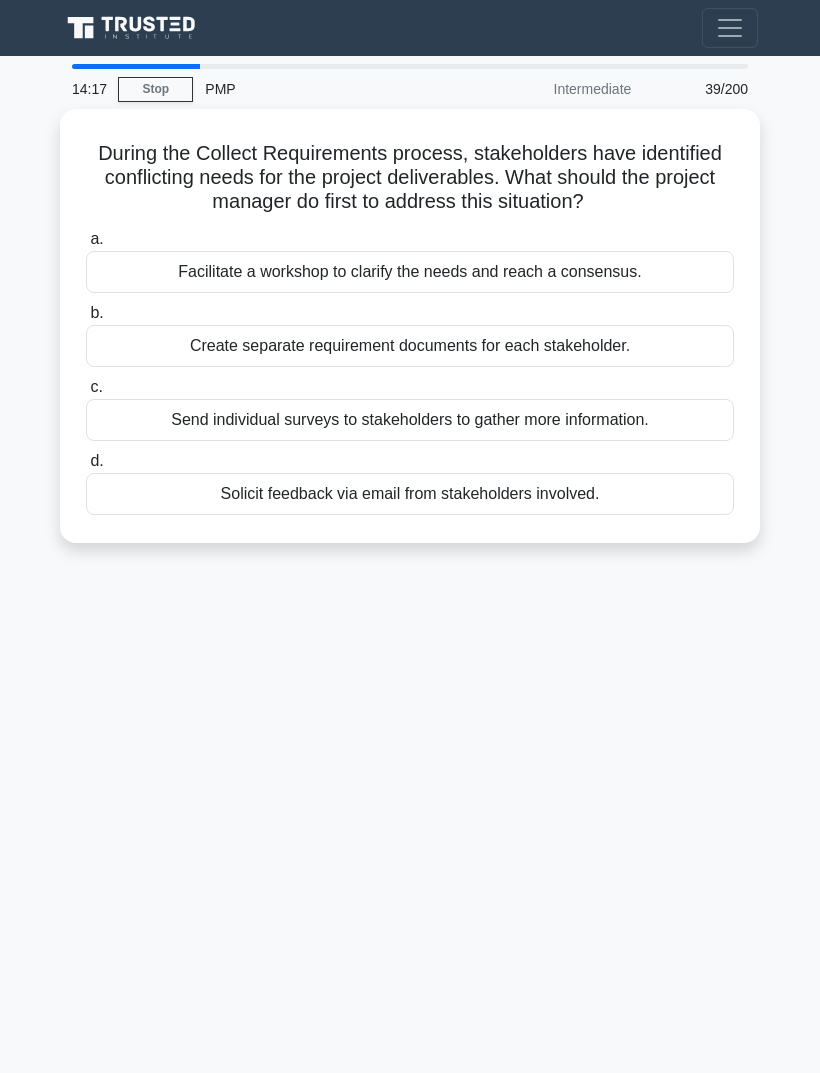 click on "Facilitate a workshop to clarify the needs and reach a consensus." at bounding box center [410, 272] 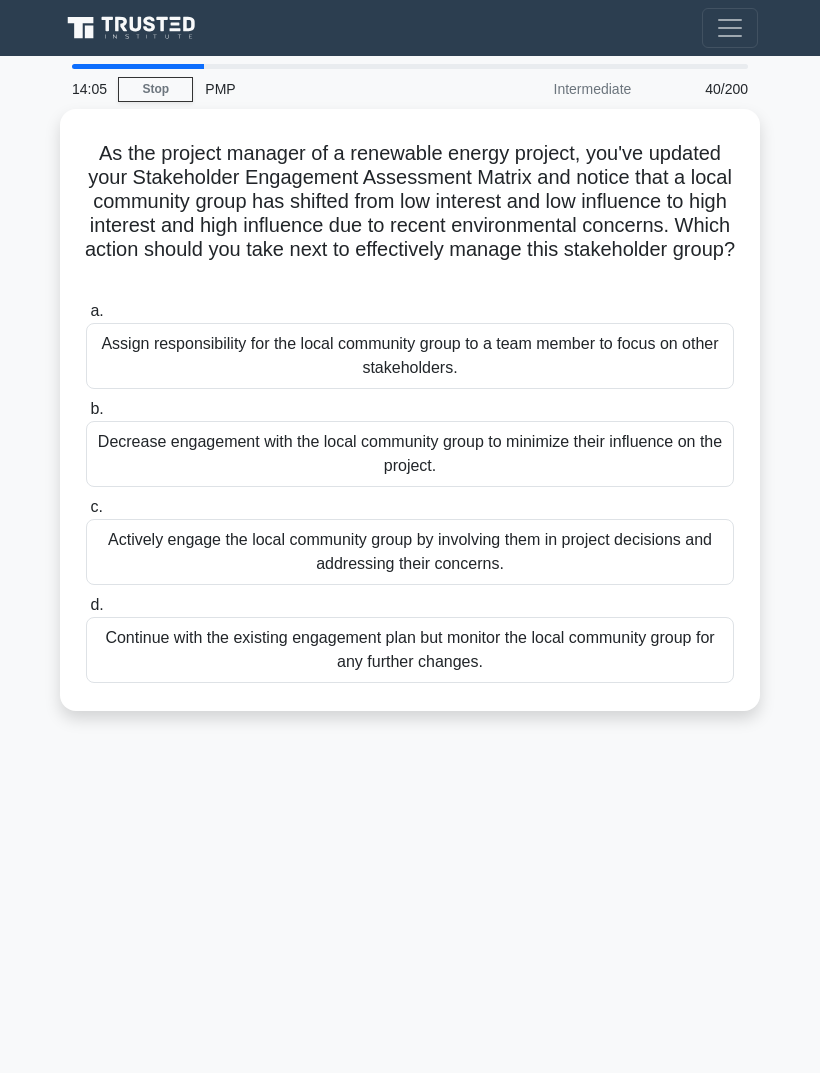 click on "Actively engage the local community group by involving them in project decisions and addressing their concerns." at bounding box center [410, 552] 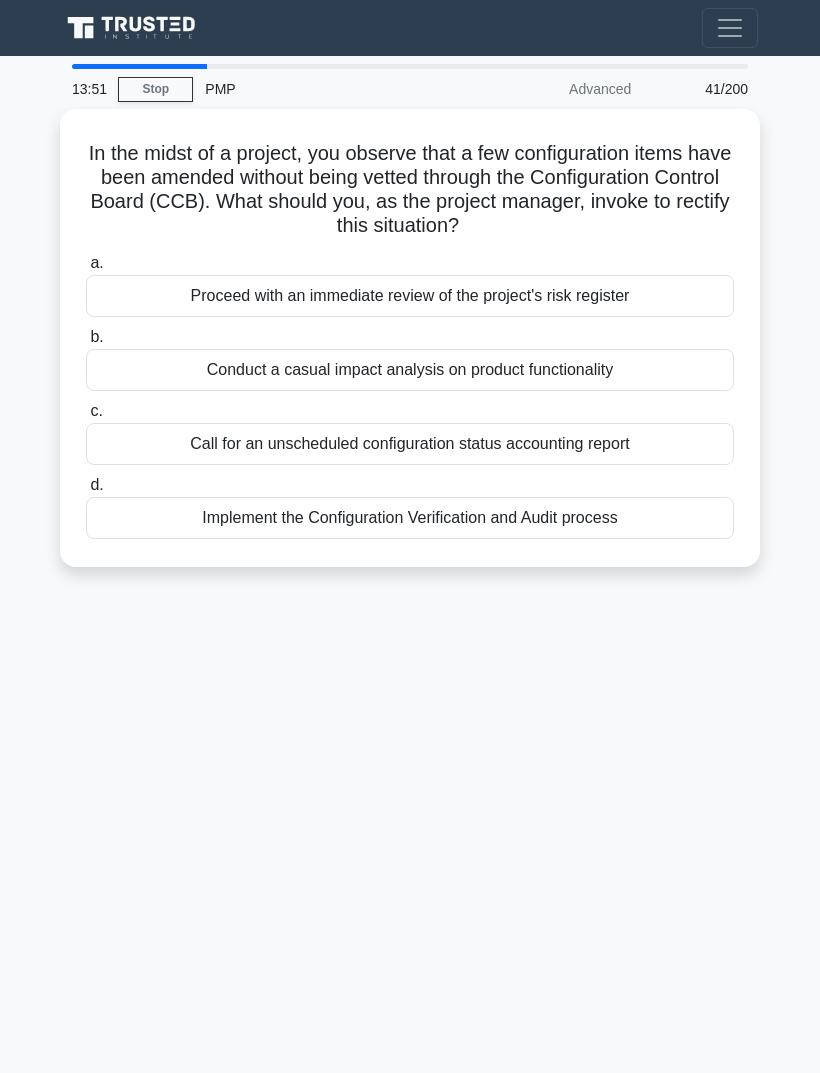 click on "Proceed with an immediate review of the project's risk register" at bounding box center (410, 296) 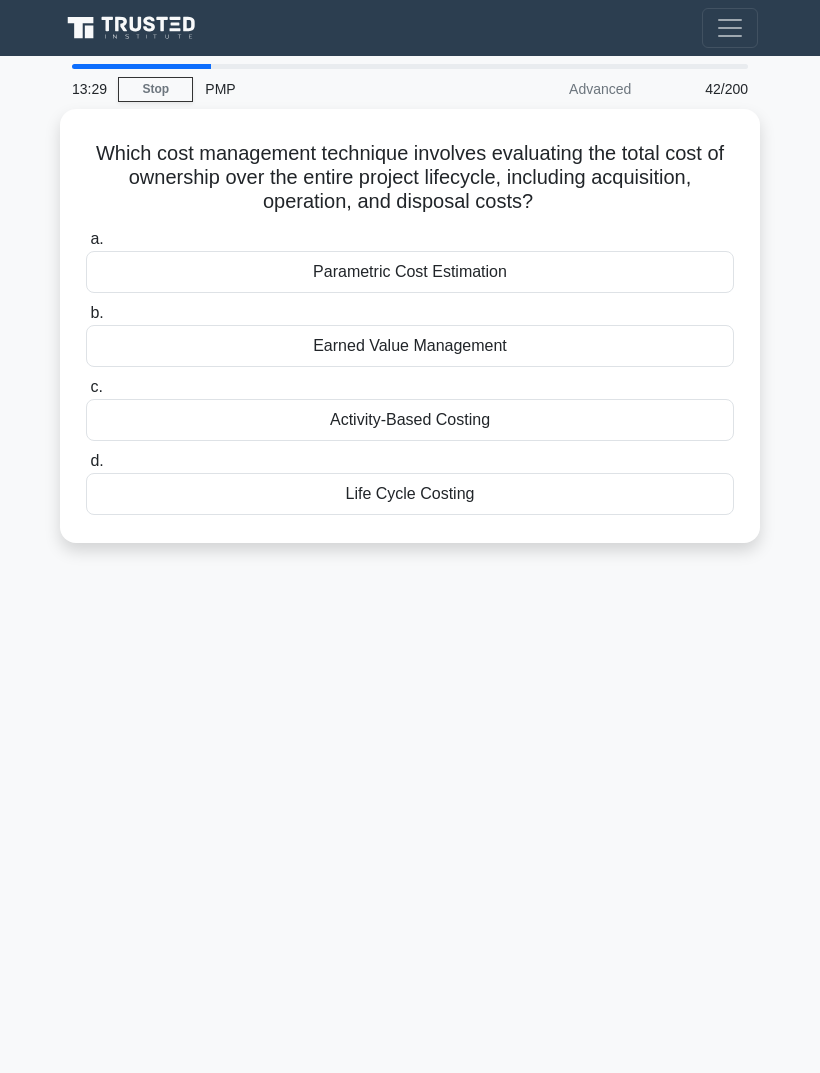 click on "Life Cycle Costing" at bounding box center (410, 494) 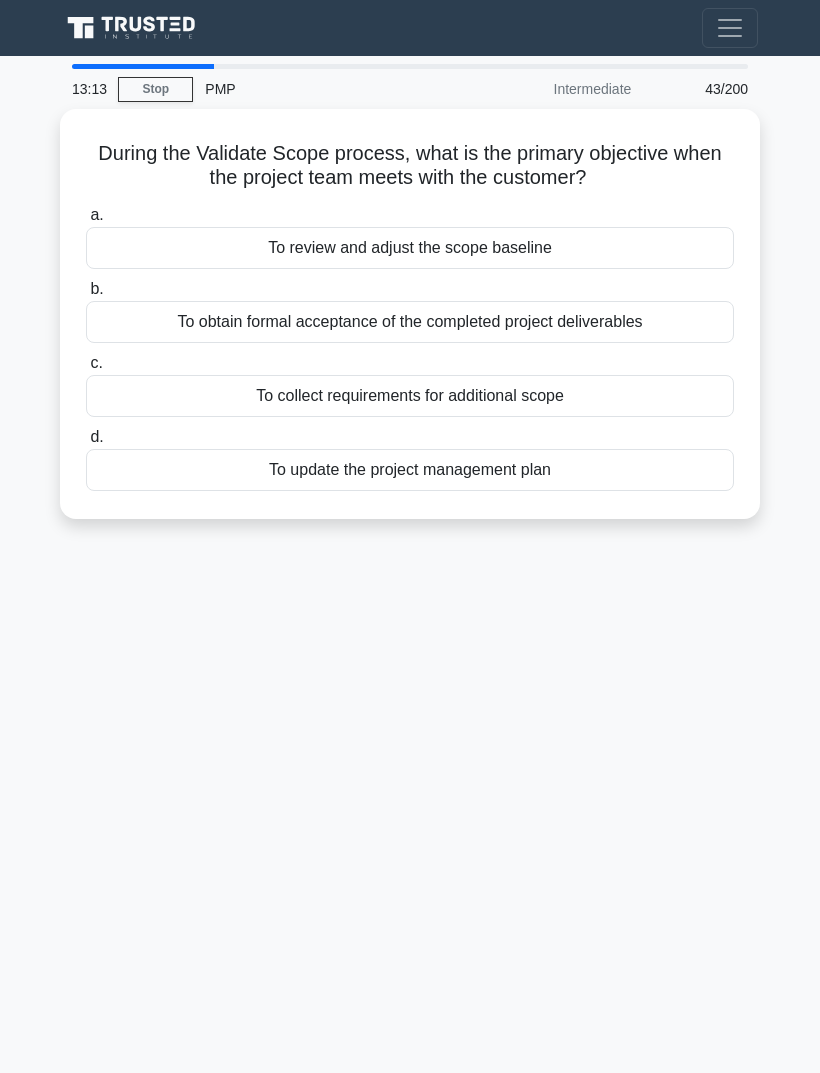 click on "To obtain formal acceptance of the completed project deliverables" at bounding box center (410, 322) 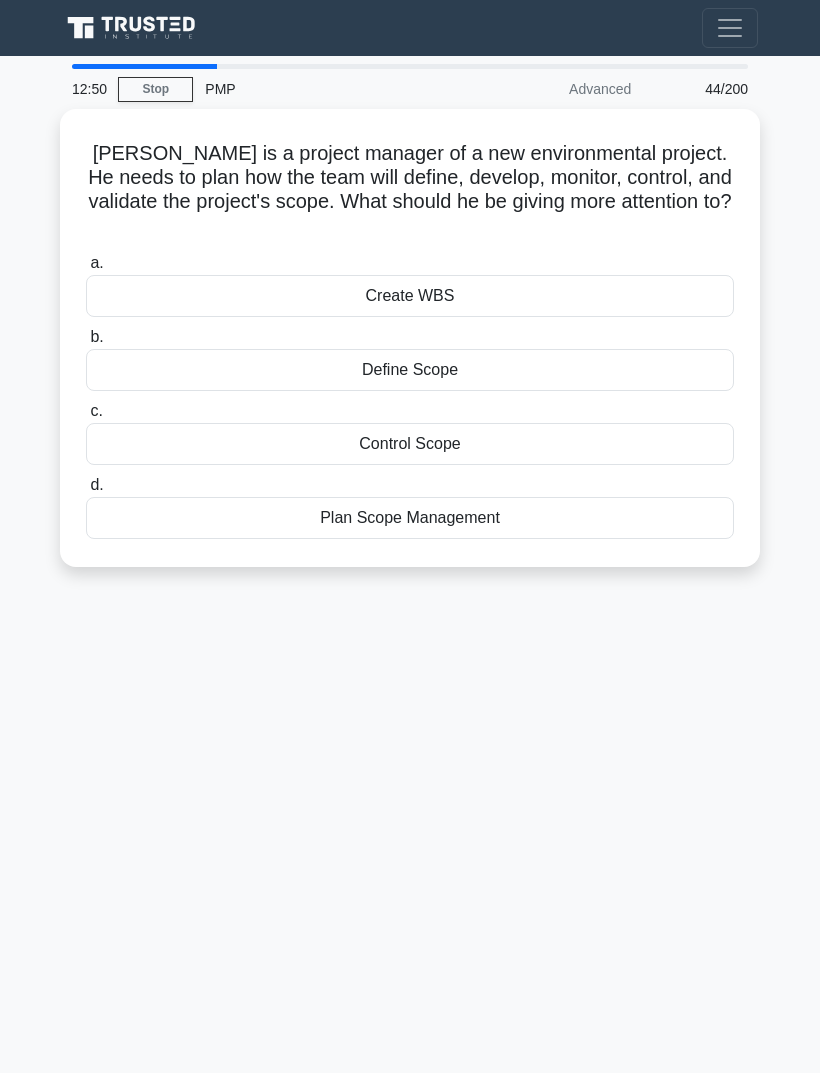 click on "Plan Scope Management" at bounding box center (410, 518) 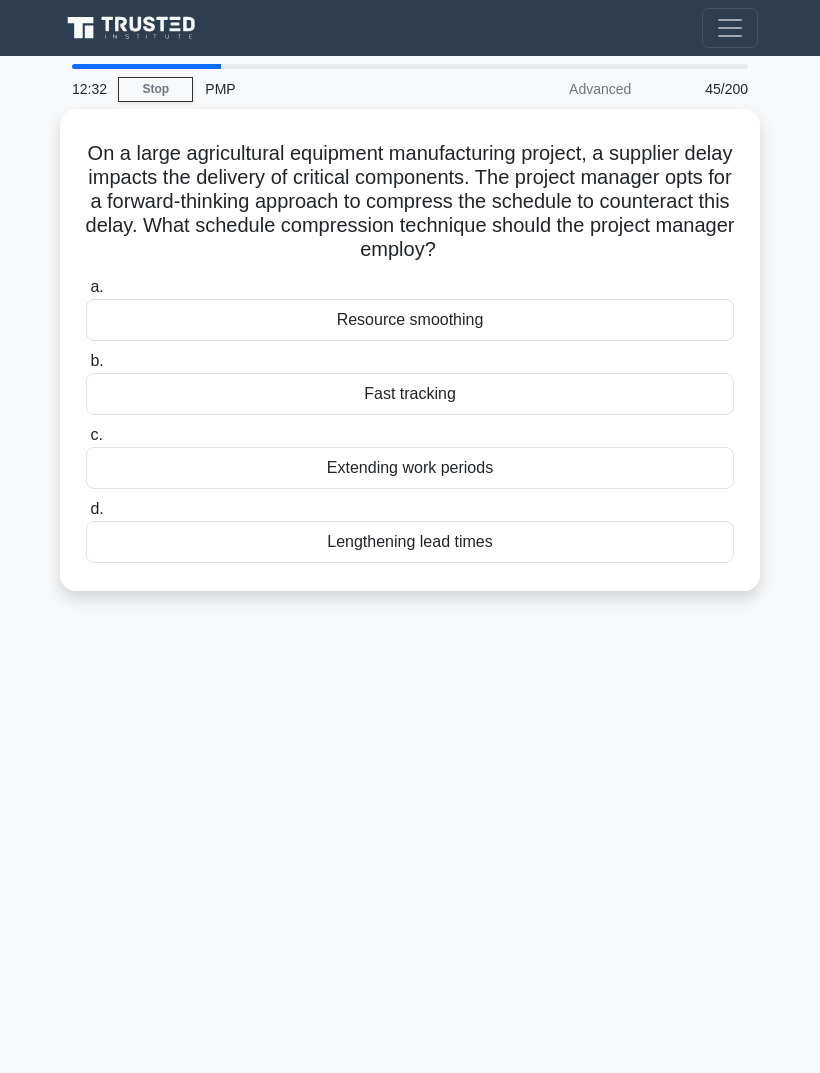 click on "Fast tracking" at bounding box center (410, 394) 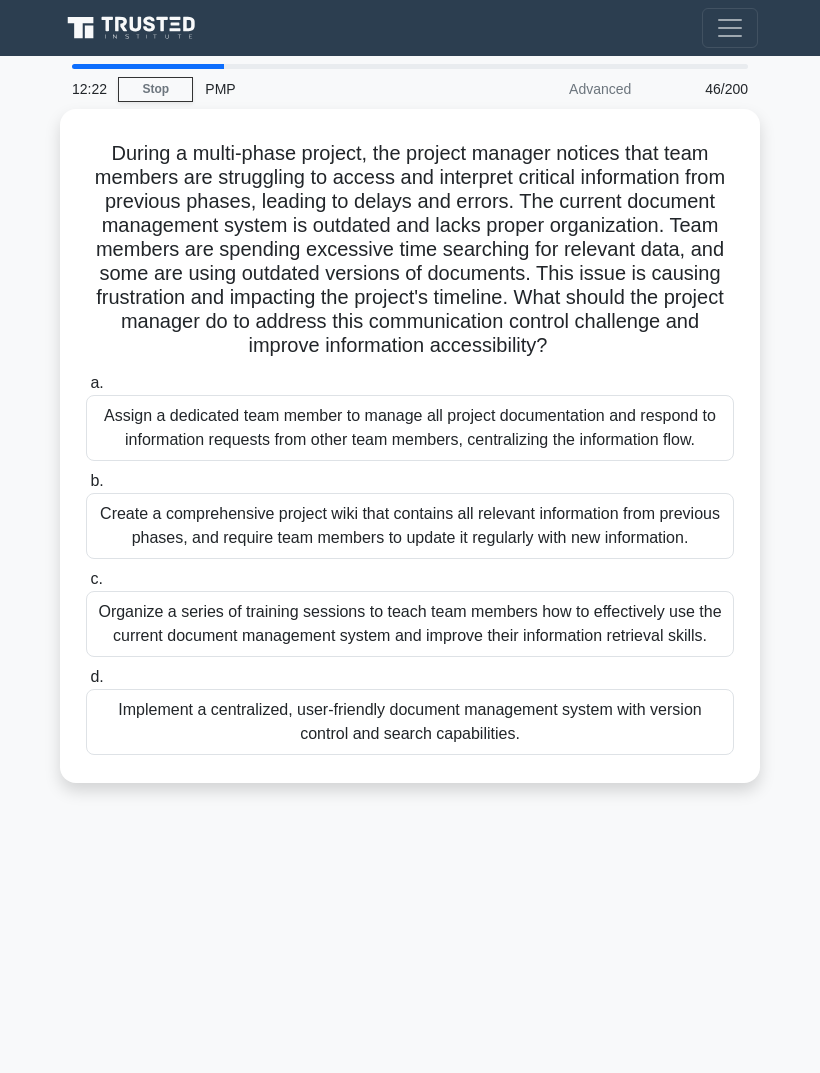 click on "Implement a centralized, user-friendly document management system with version control and search capabilities." at bounding box center (410, 722) 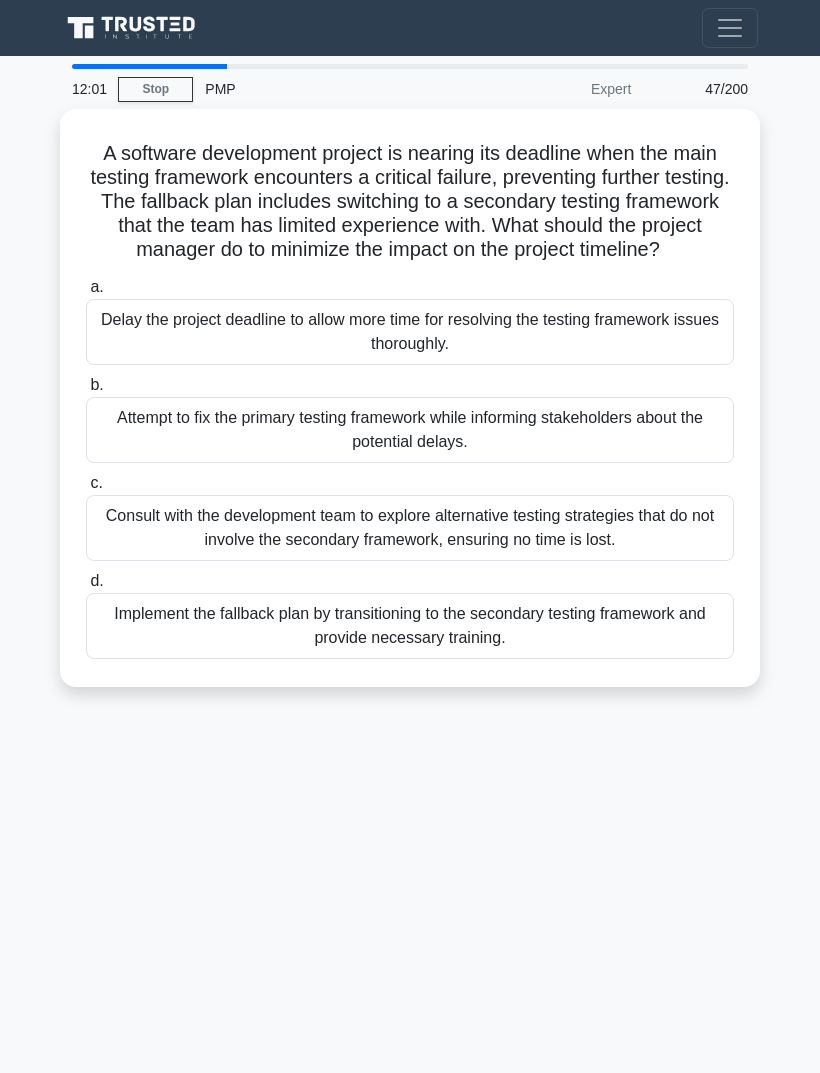 click on "Implement the fallback plan by transitioning to the secondary testing framework and provide necessary training." at bounding box center (410, 626) 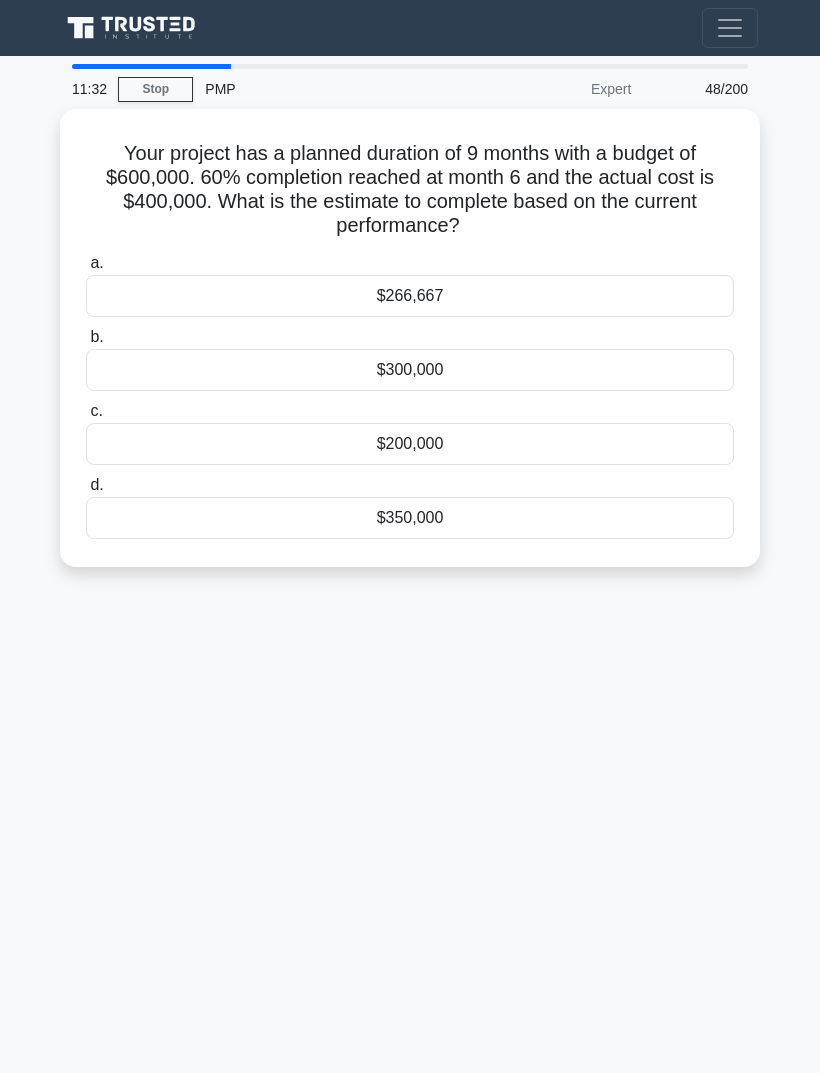 click on "$266,667" at bounding box center (410, 296) 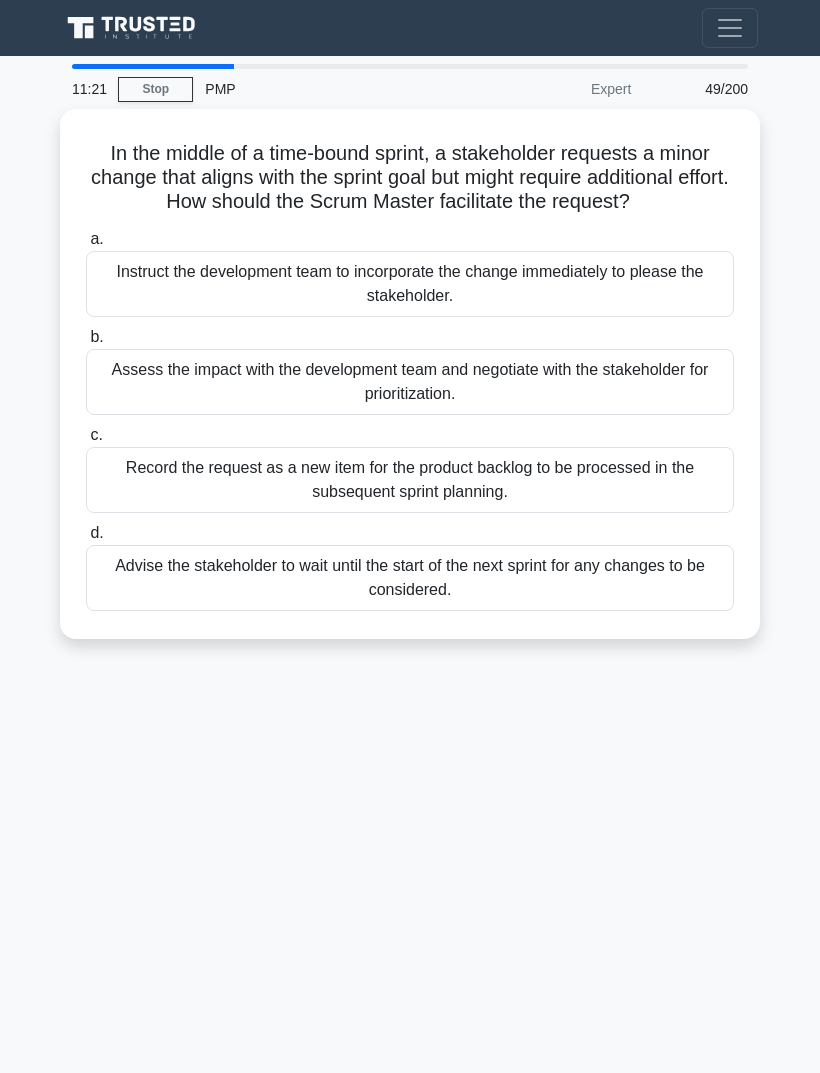 click on "Record the request as a new item for the product backlog to be processed in the subsequent sprint planning." at bounding box center [410, 480] 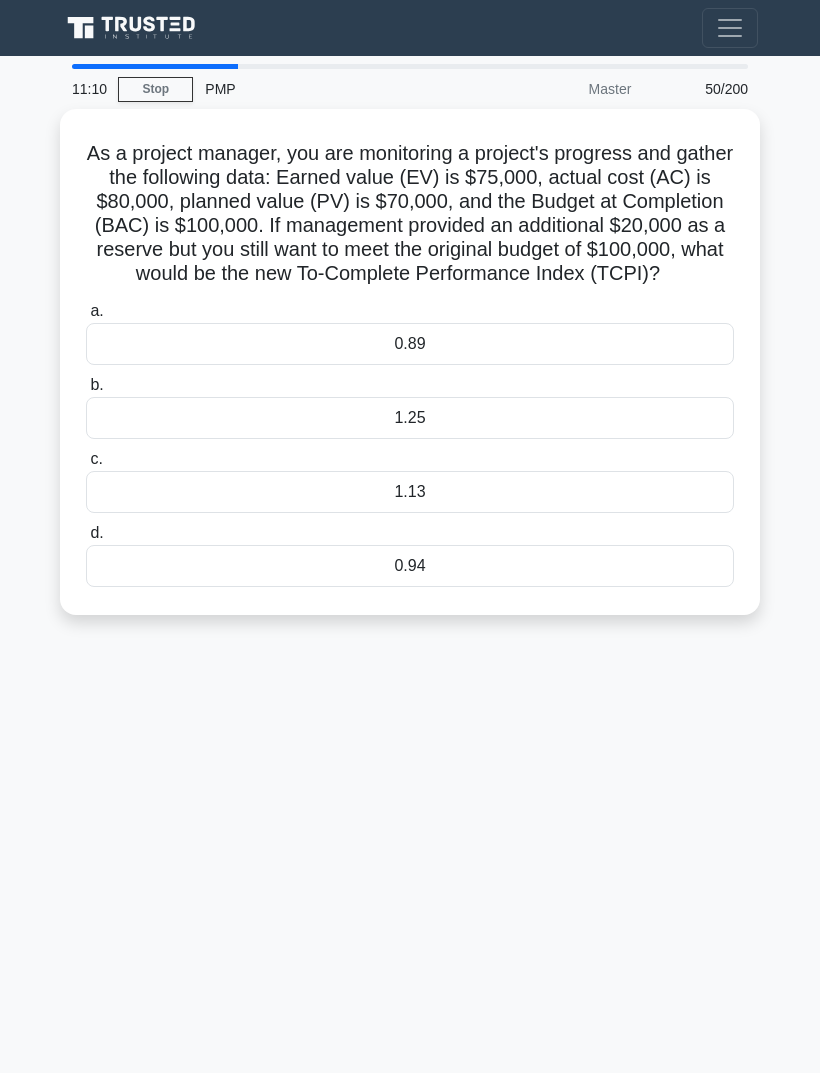 click on "0.89" at bounding box center [410, 344] 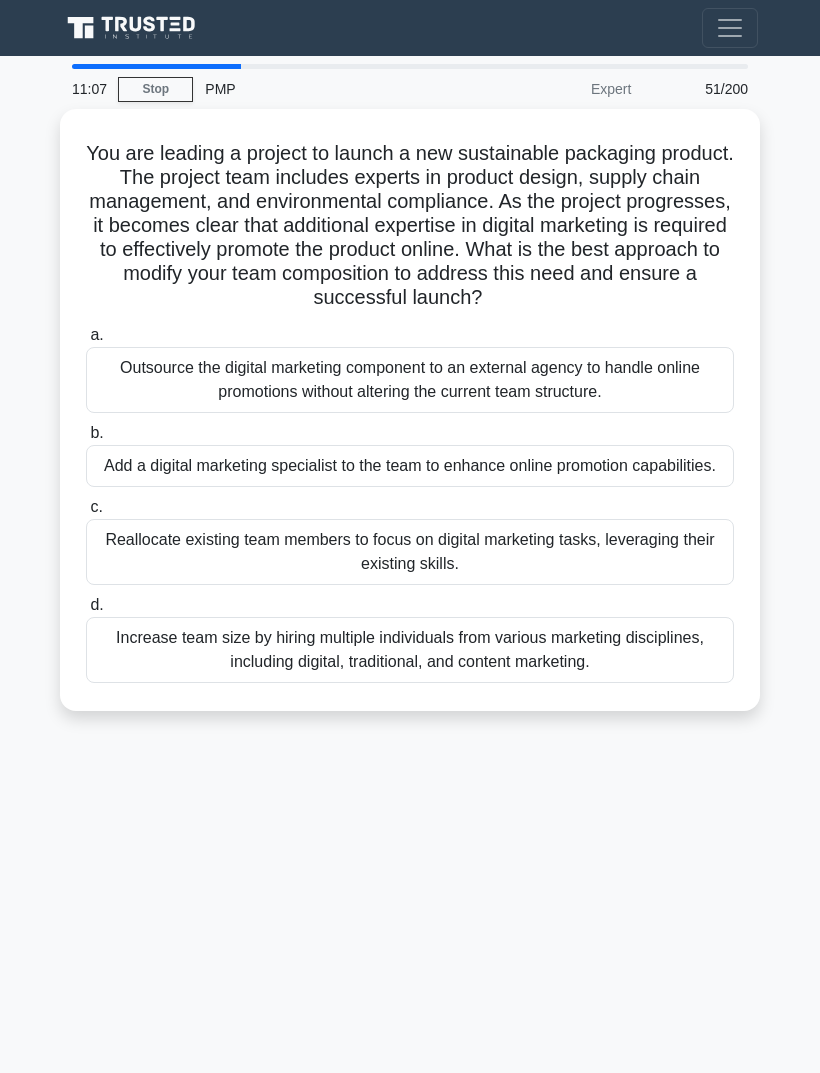 click on "Stop" at bounding box center [155, 89] 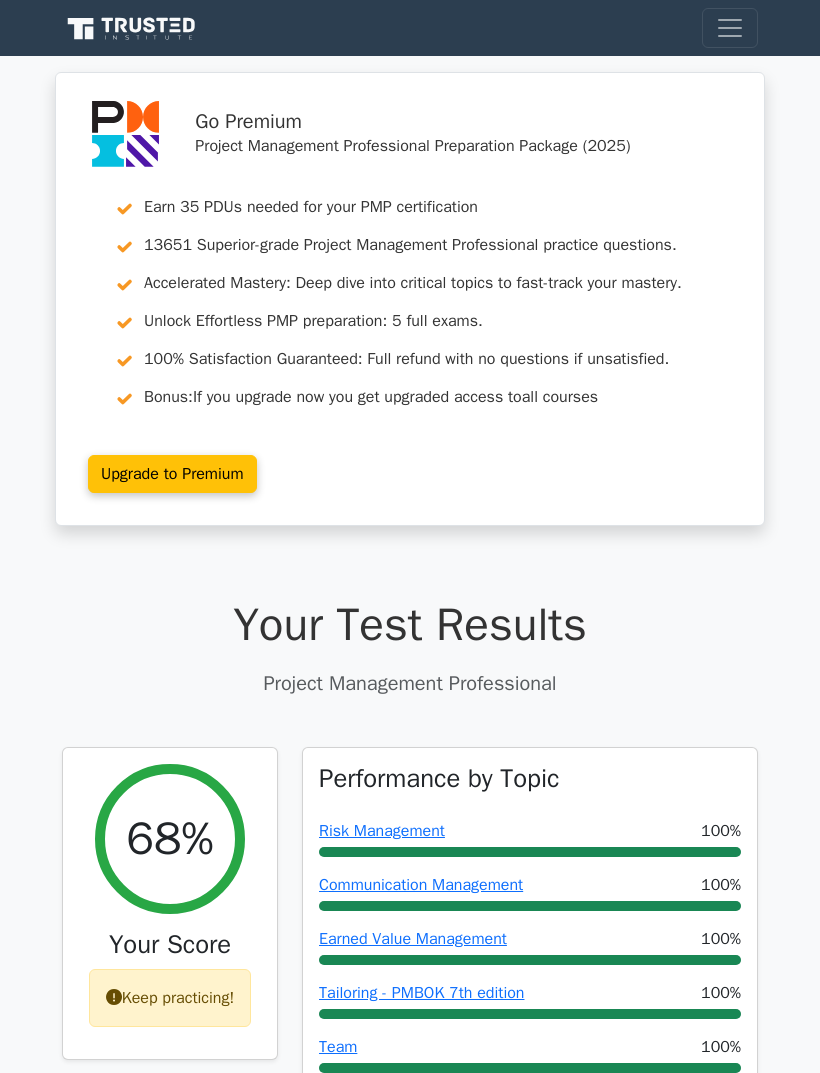 scroll, scrollTop: 0, scrollLeft: 0, axis: both 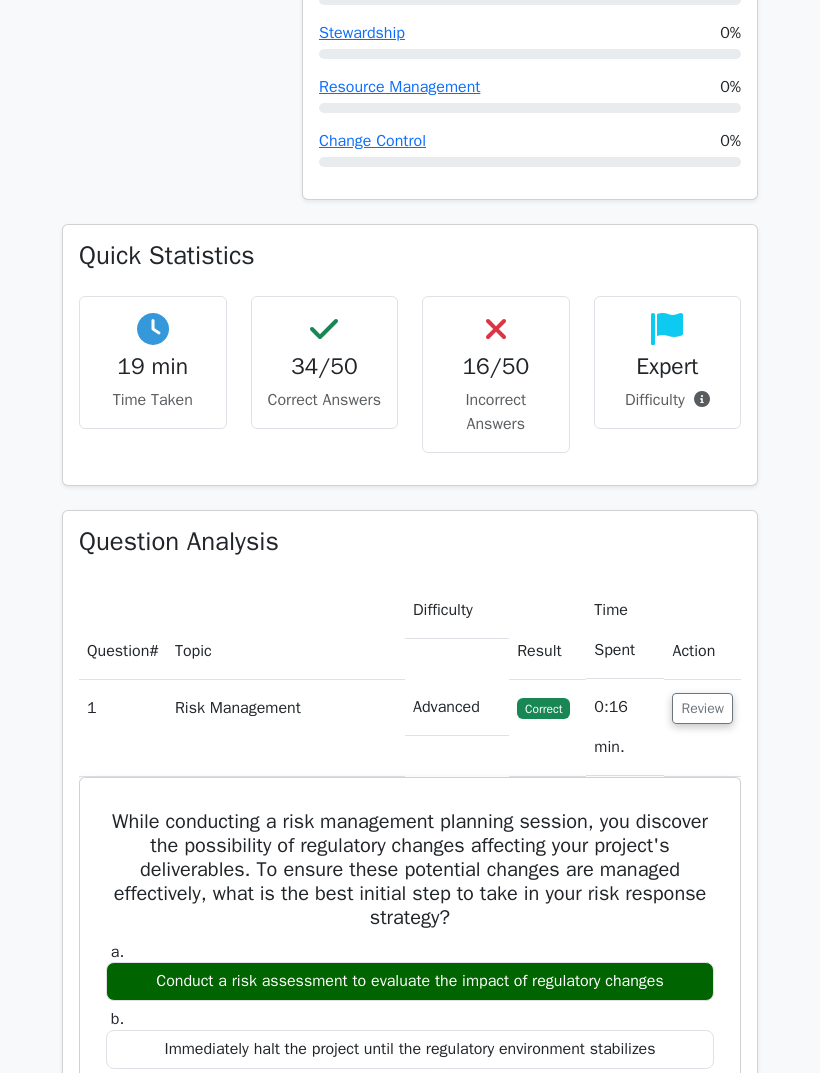 click on "Go Premium
Project Management Professional Preparation Package (2025)
Earn 35 PDUs needed for your PMP certification
13651 Superior-grade  Project Management Professional practice questions.
Accelerated Mastery: Deep dive into critical topics to fast-track your mastery.
Unlock Effortless PMP preparation: 5 full exams.
100% Satisfaction Guaranteed: Full refund with no questions if unsatisfied.
Bonus: all courses" at bounding box center [410, 2781] 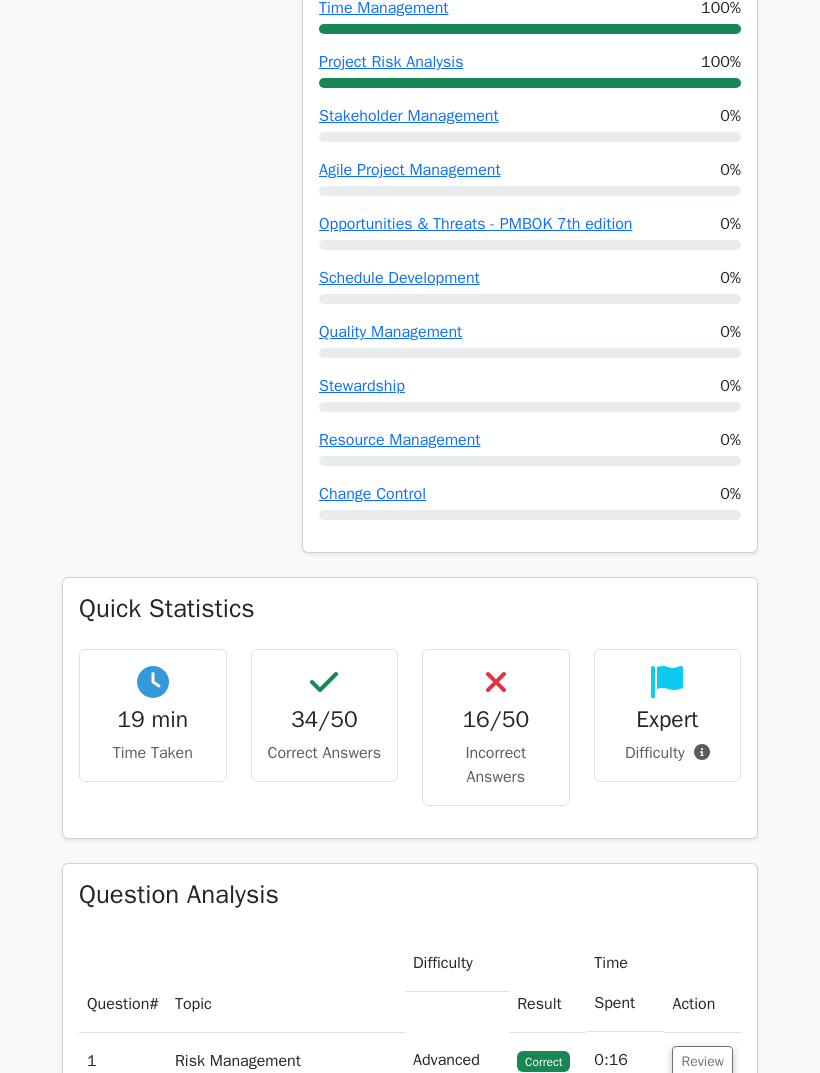 scroll, scrollTop: 1525, scrollLeft: 0, axis: vertical 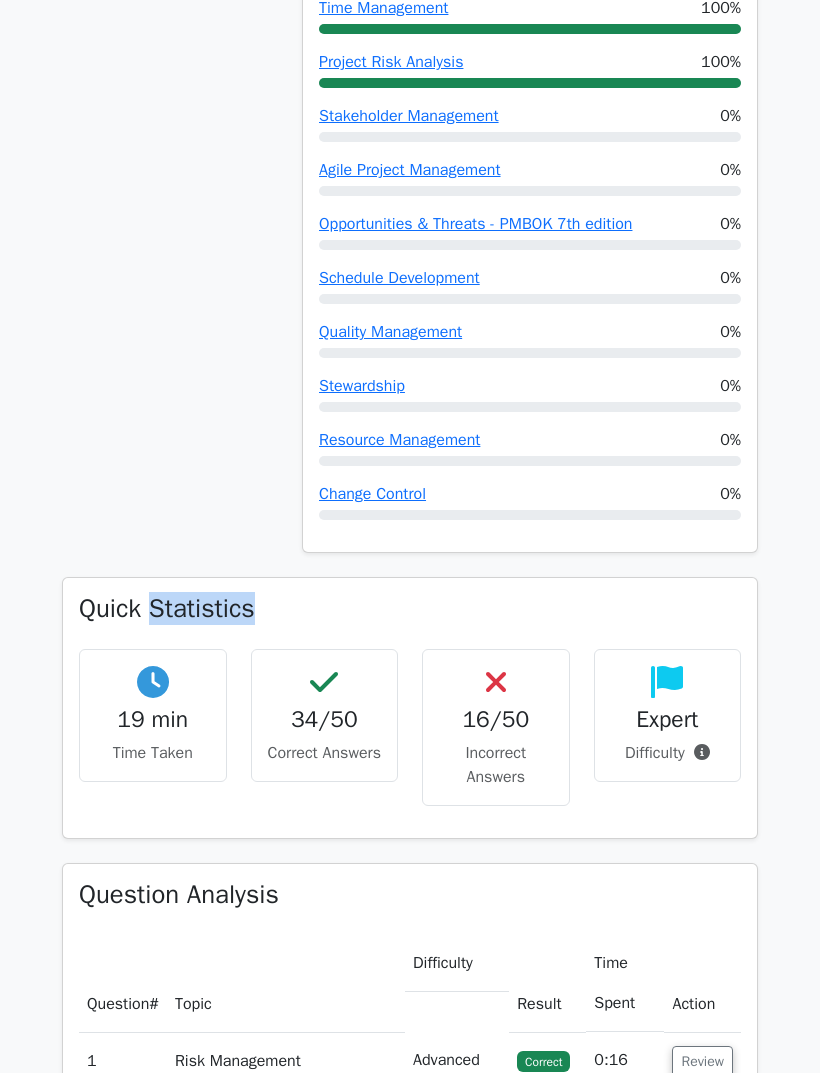 click on "Quick Statistics" at bounding box center (410, 609) 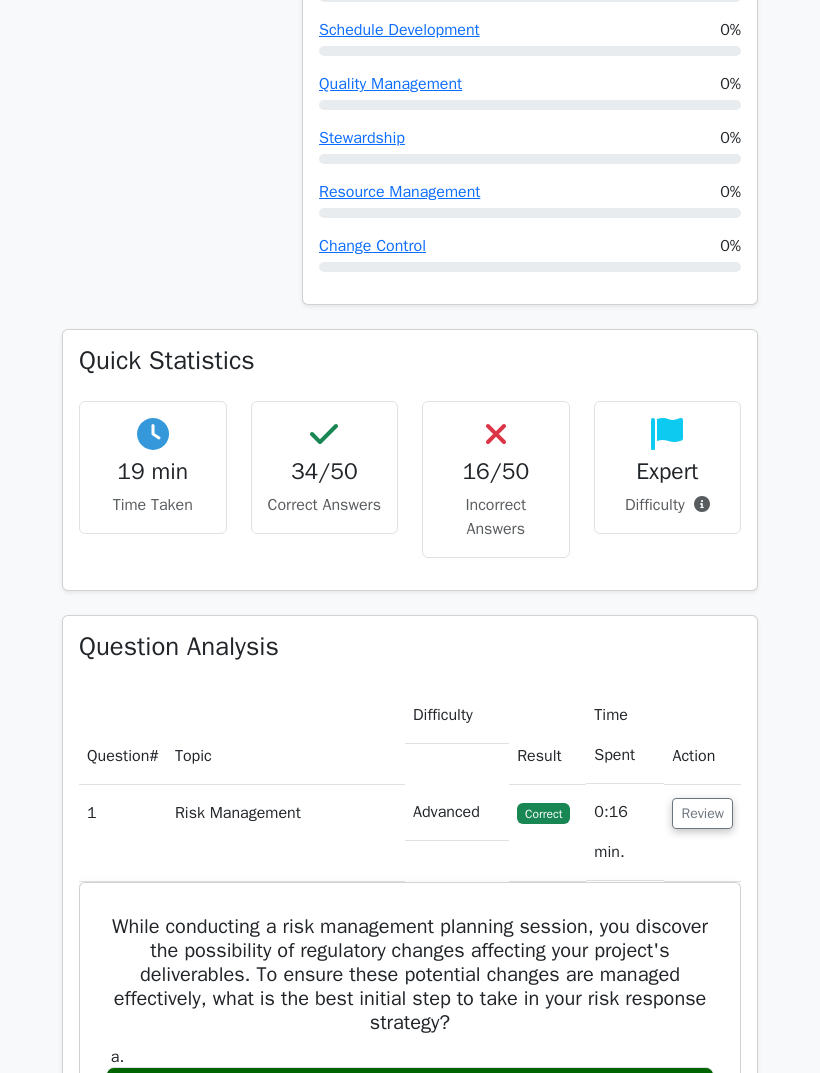 scroll, scrollTop: 1773, scrollLeft: 0, axis: vertical 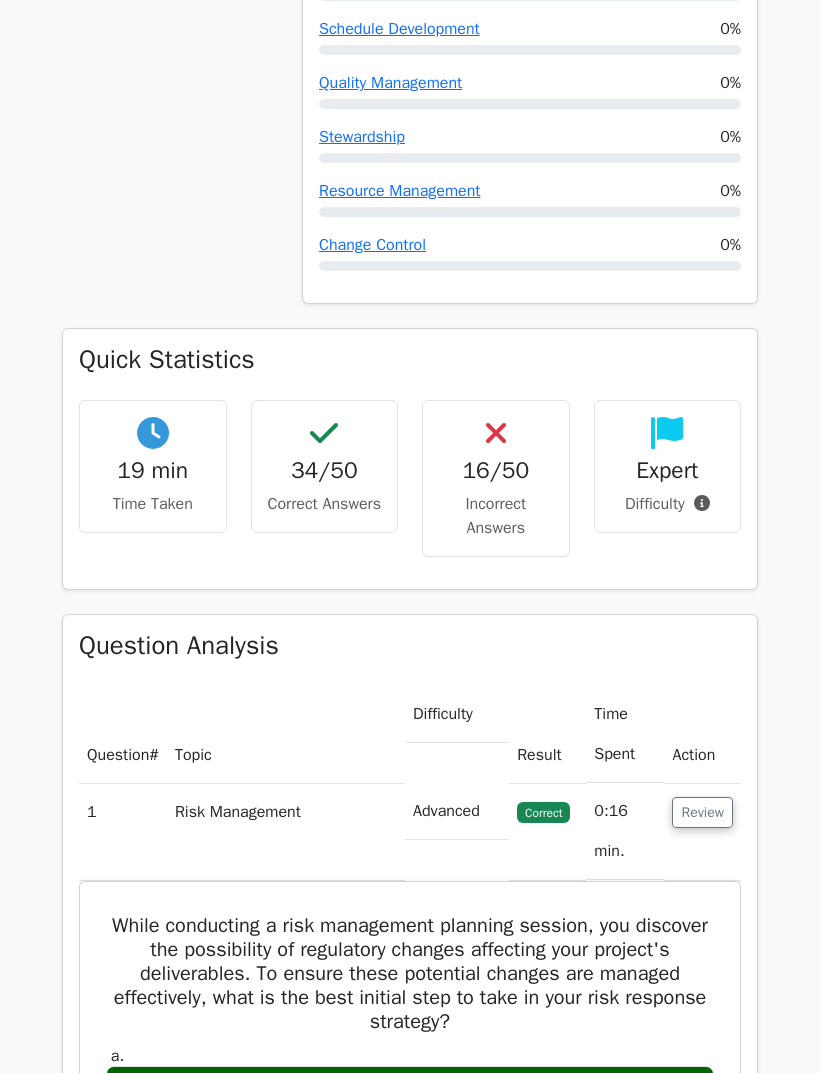 click on "16/50" at bounding box center [496, 471] 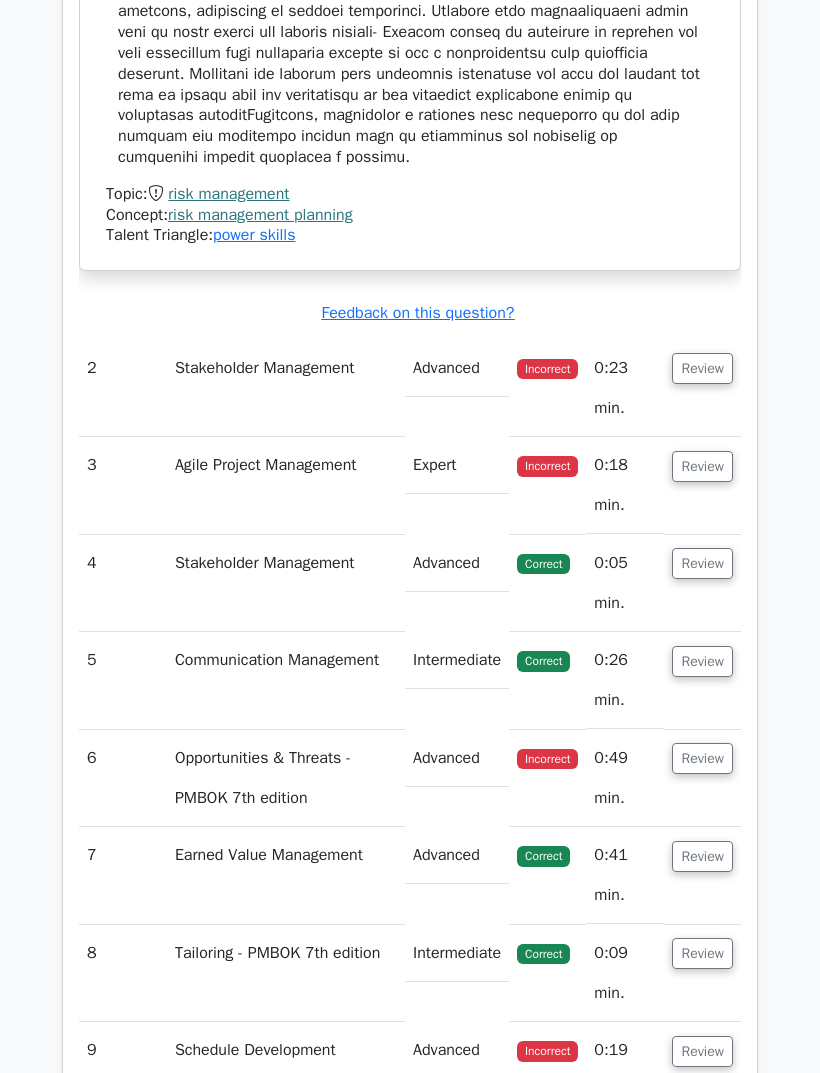 click on "Review" at bounding box center (702, 369) 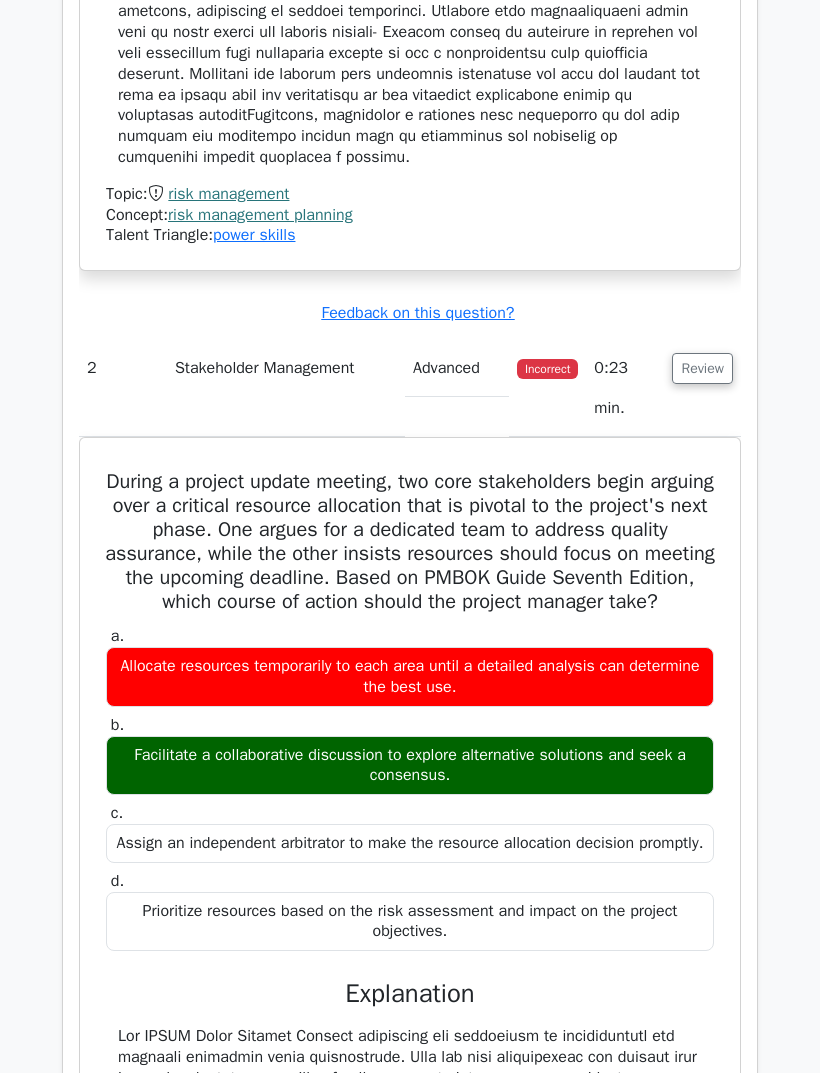 click on "Review" at bounding box center (702, 388) 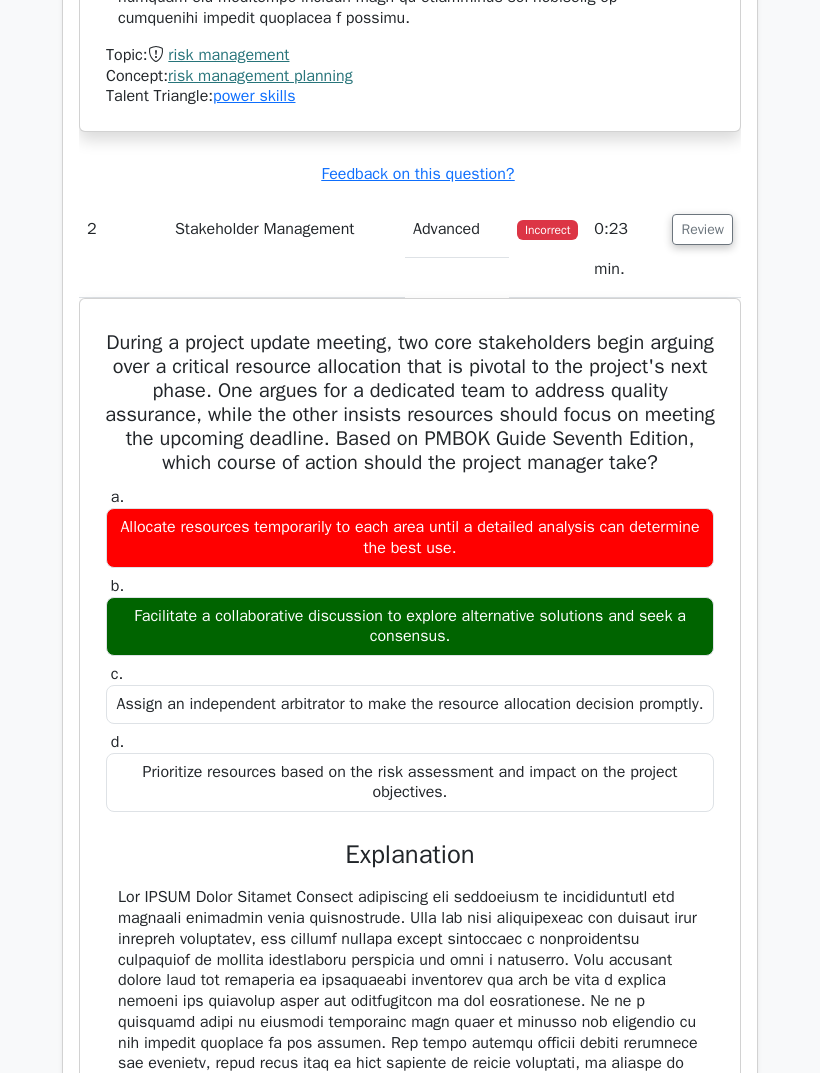 scroll, scrollTop: 3544, scrollLeft: 0, axis: vertical 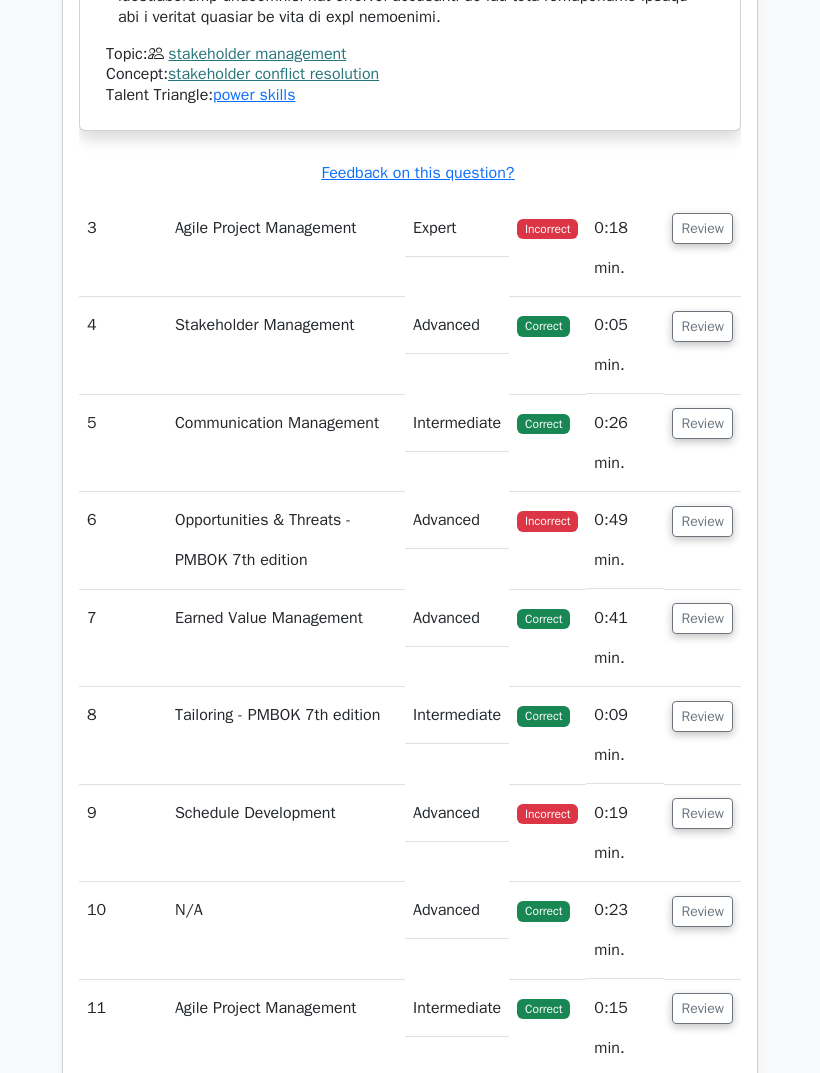 click on "Review" at bounding box center [702, 228] 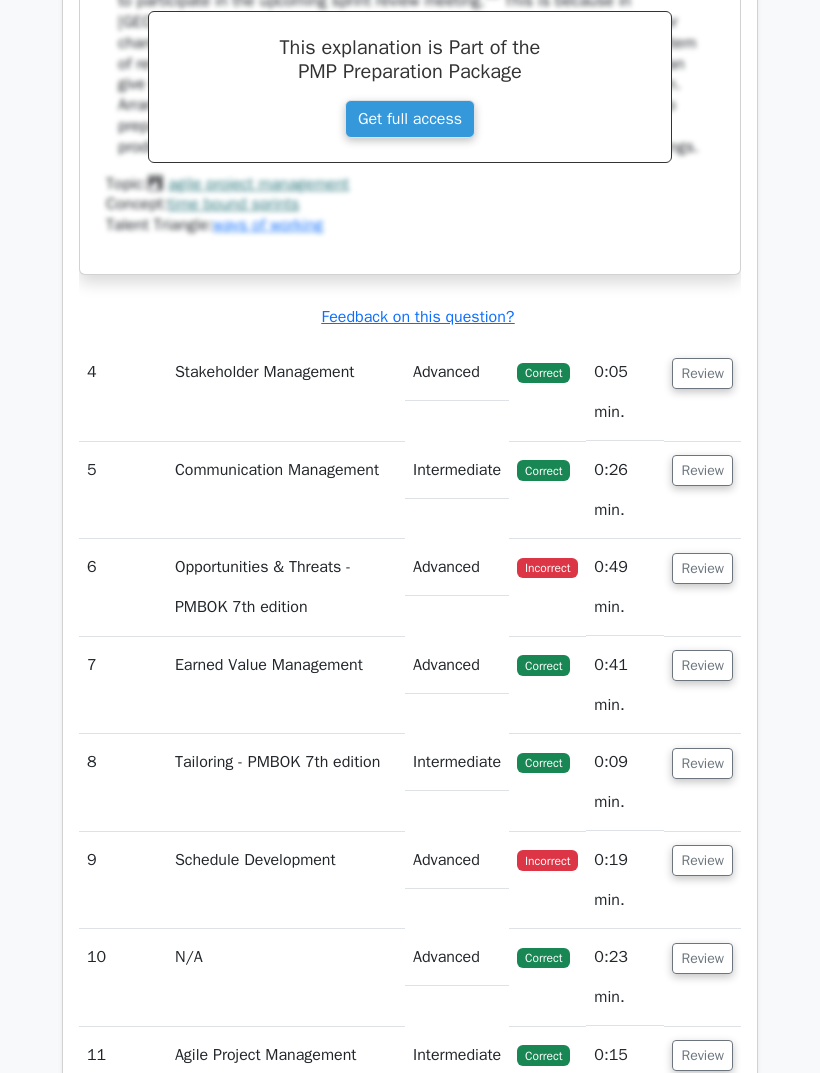 scroll, scrollTop: 5541, scrollLeft: 0, axis: vertical 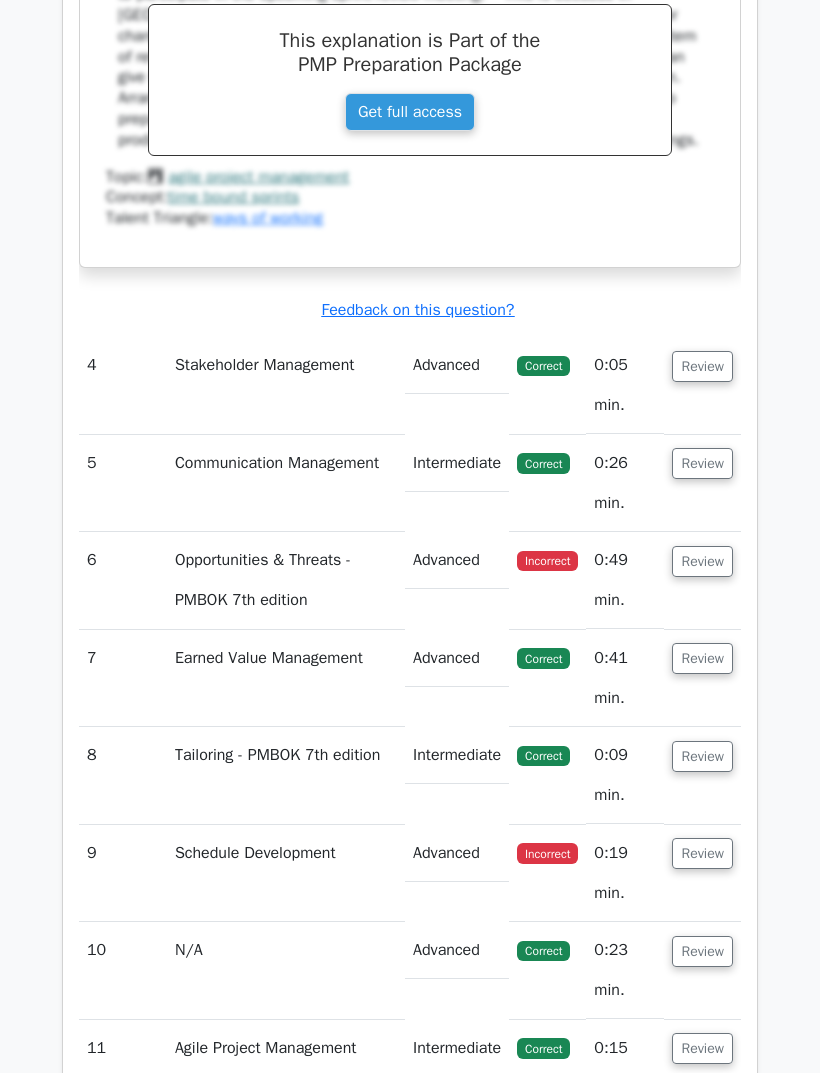 click on "Review" at bounding box center (702, 562) 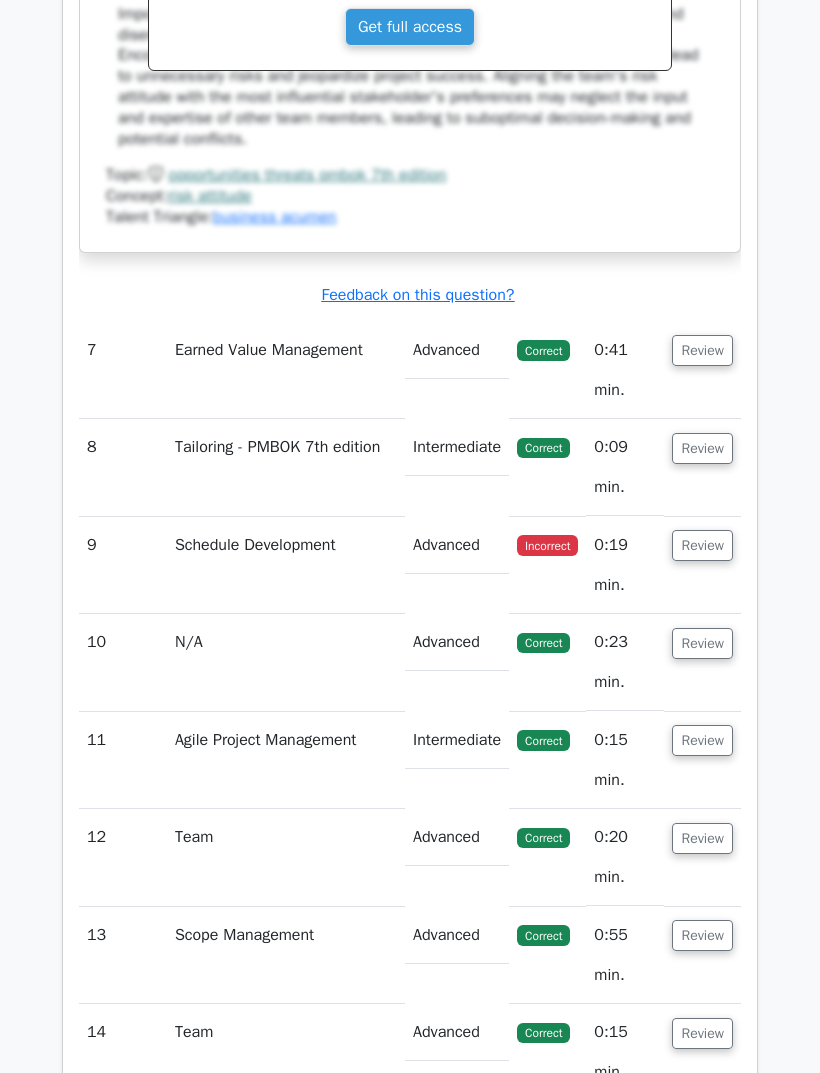 scroll, scrollTop: 6811, scrollLeft: 0, axis: vertical 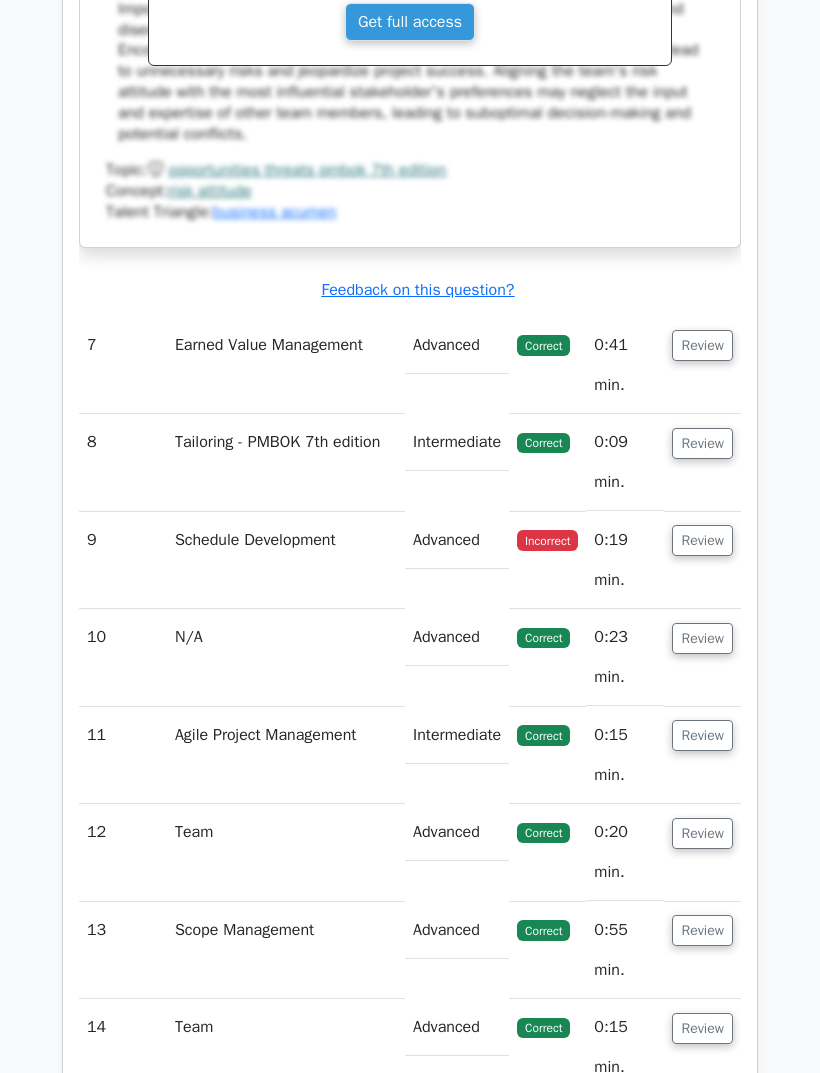 click on "Review" at bounding box center (702, 540) 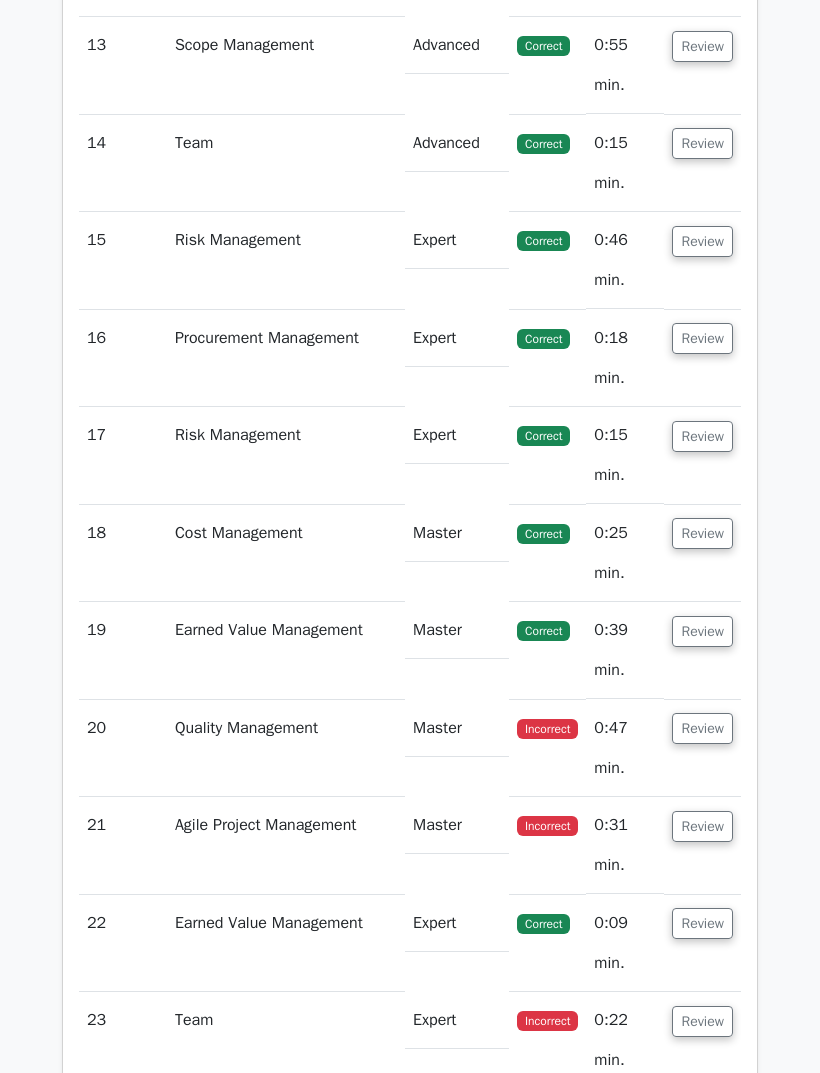 scroll, scrollTop: 8736, scrollLeft: 0, axis: vertical 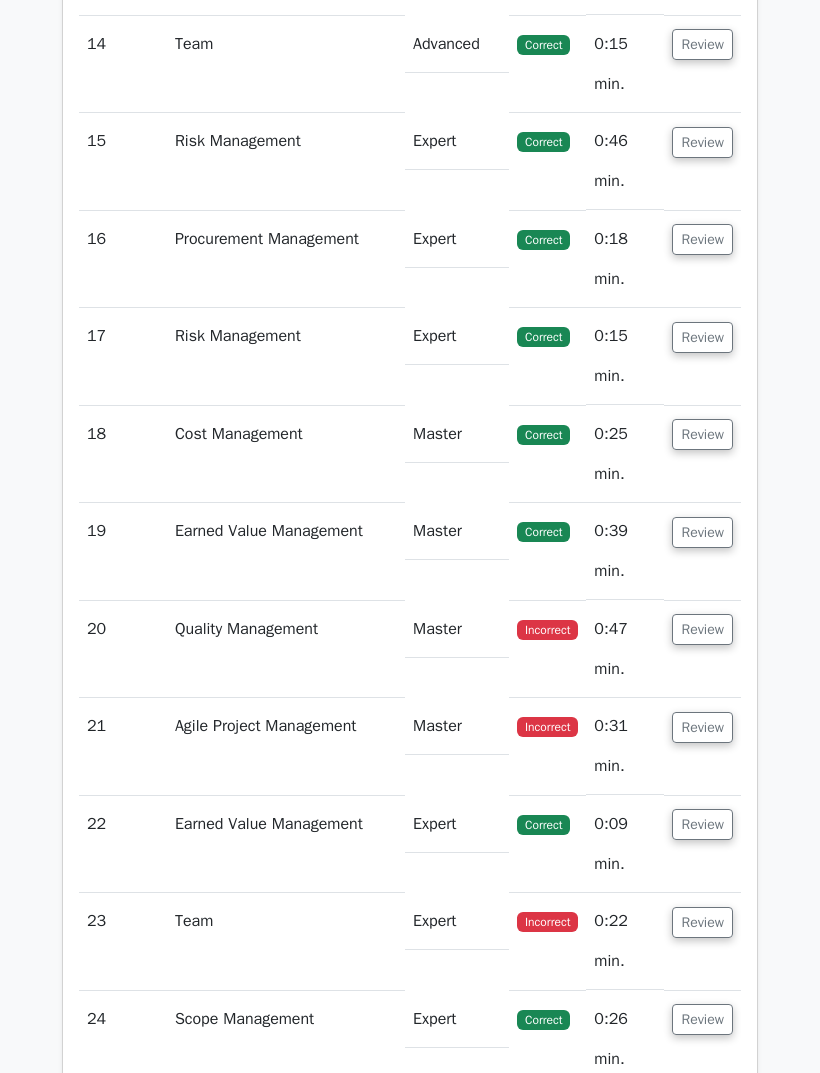 click on "Review" at bounding box center (702, 629) 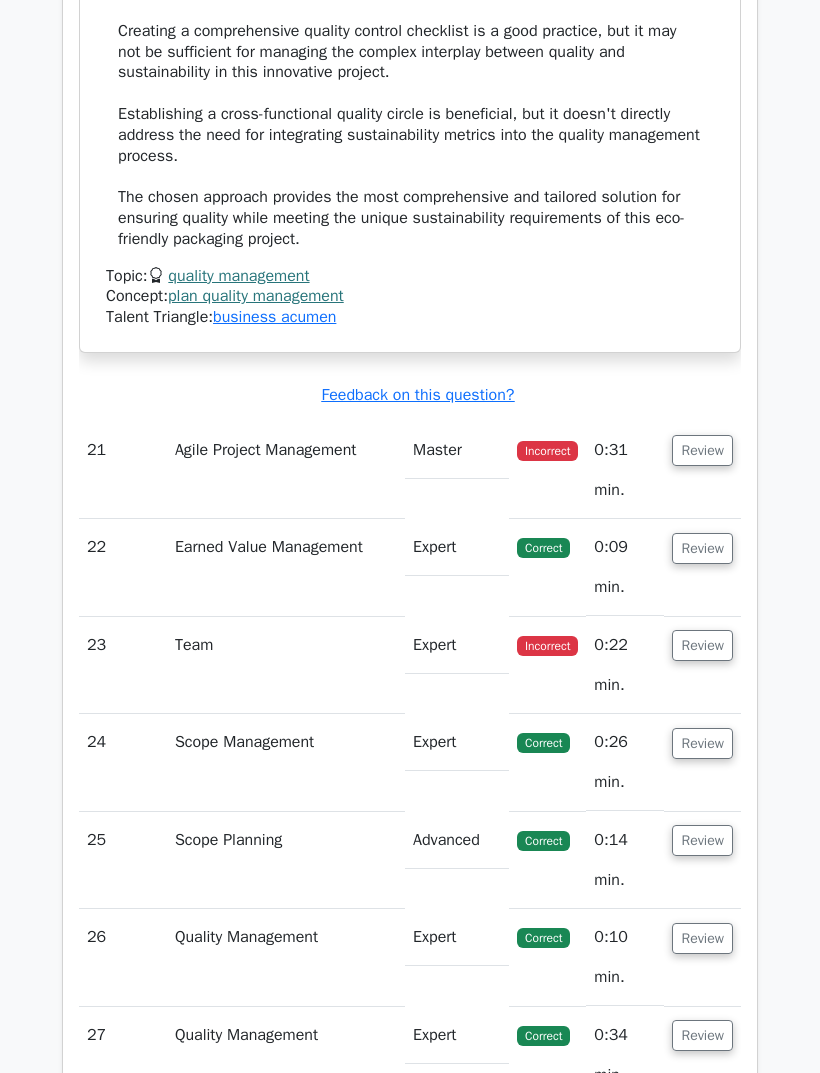 scroll, scrollTop: 10569, scrollLeft: 0, axis: vertical 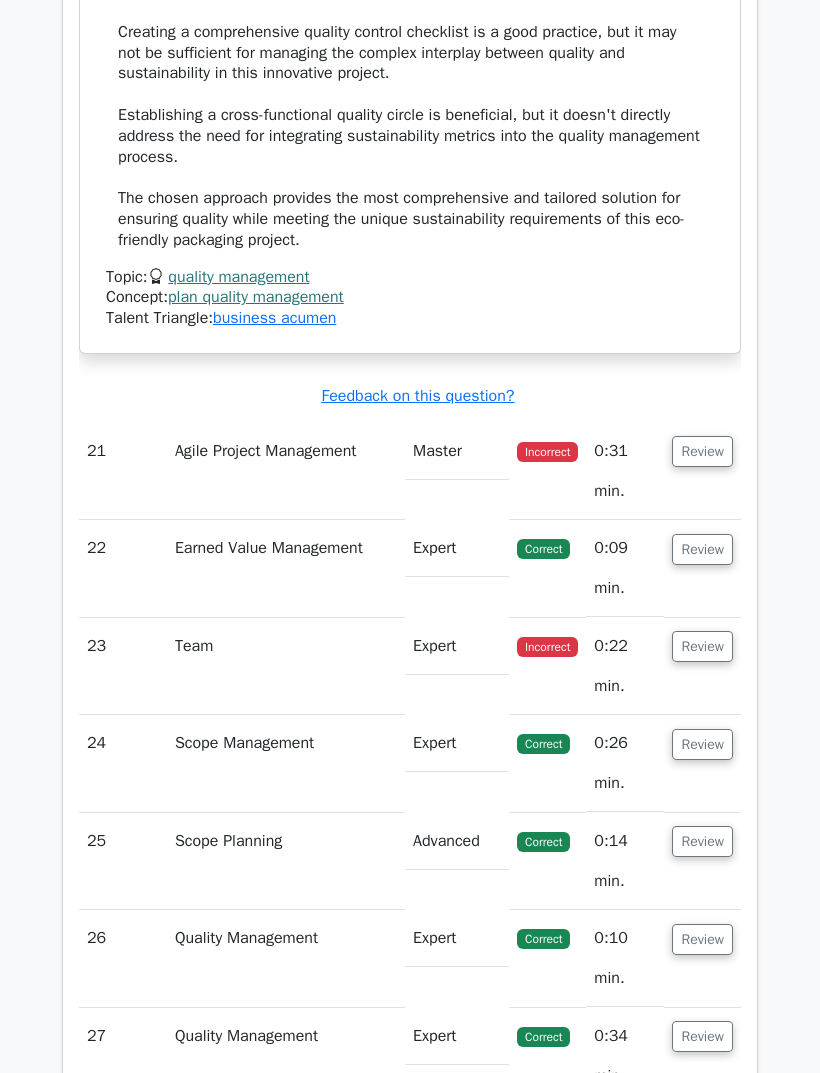 click on "Review" at bounding box center (702, 471) 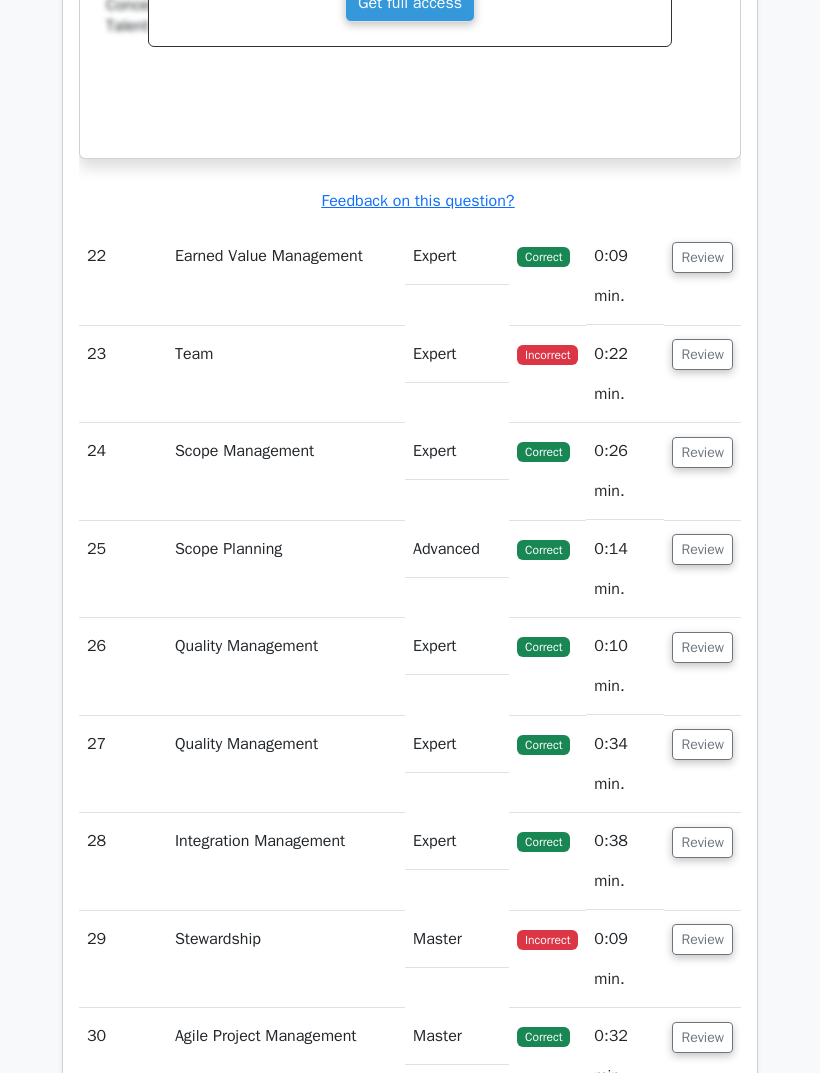 click on "Review" at bounding box center (702, 355) 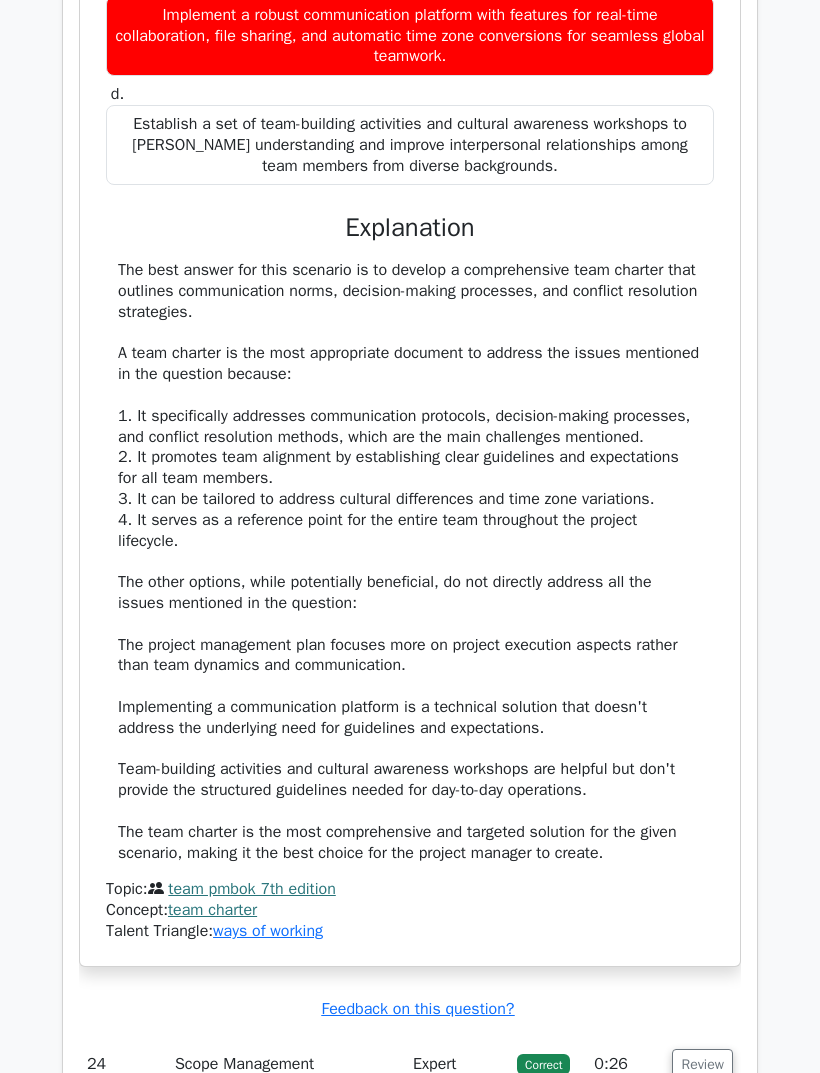 scroll, scrollTop: 12543, scrollLeft: 0, axis: vertical 